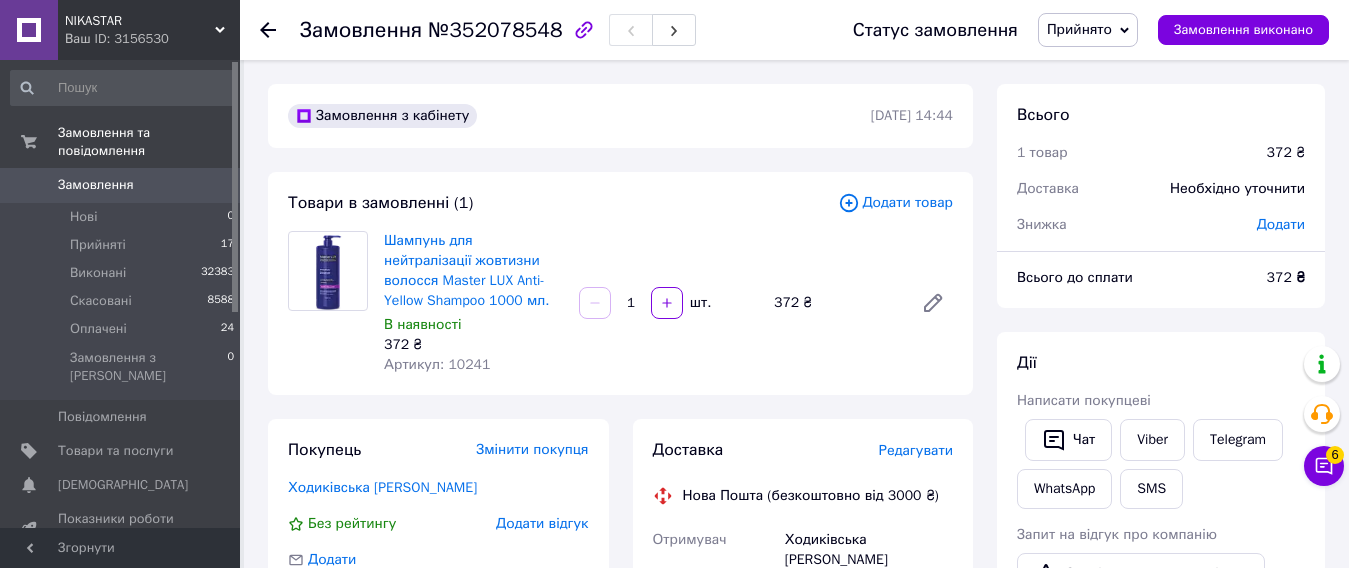 scroll, scrollTop: 0, scrollLeft: 0, axis: both 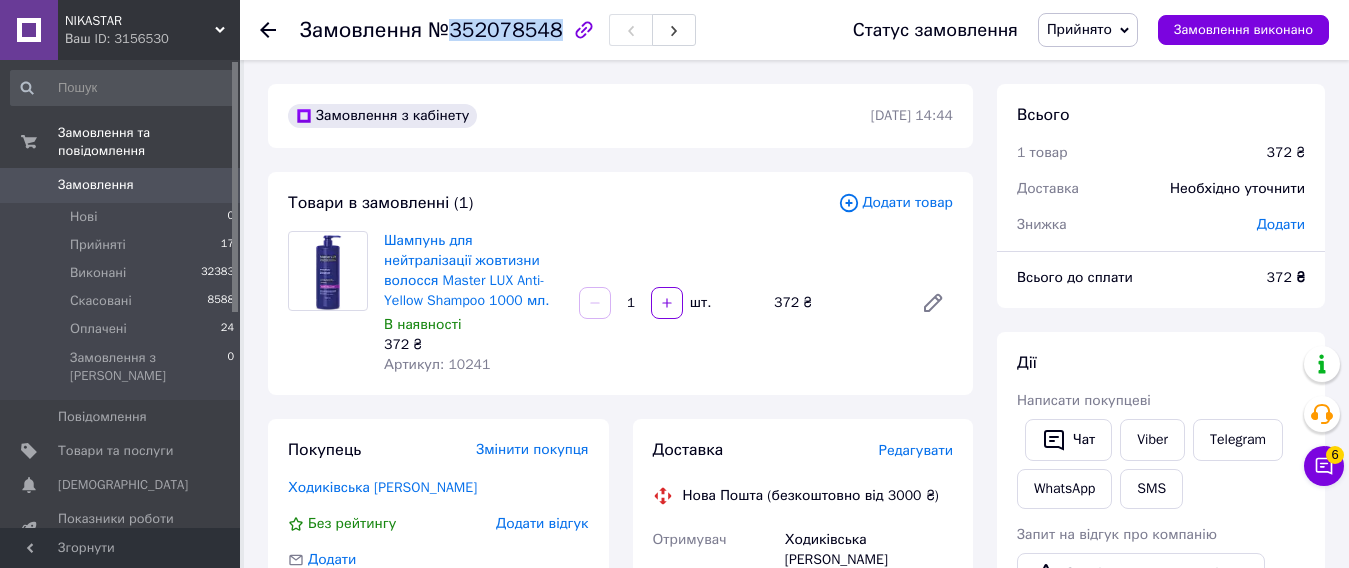 click on "Замовлення" at bounding box center (96, 185) 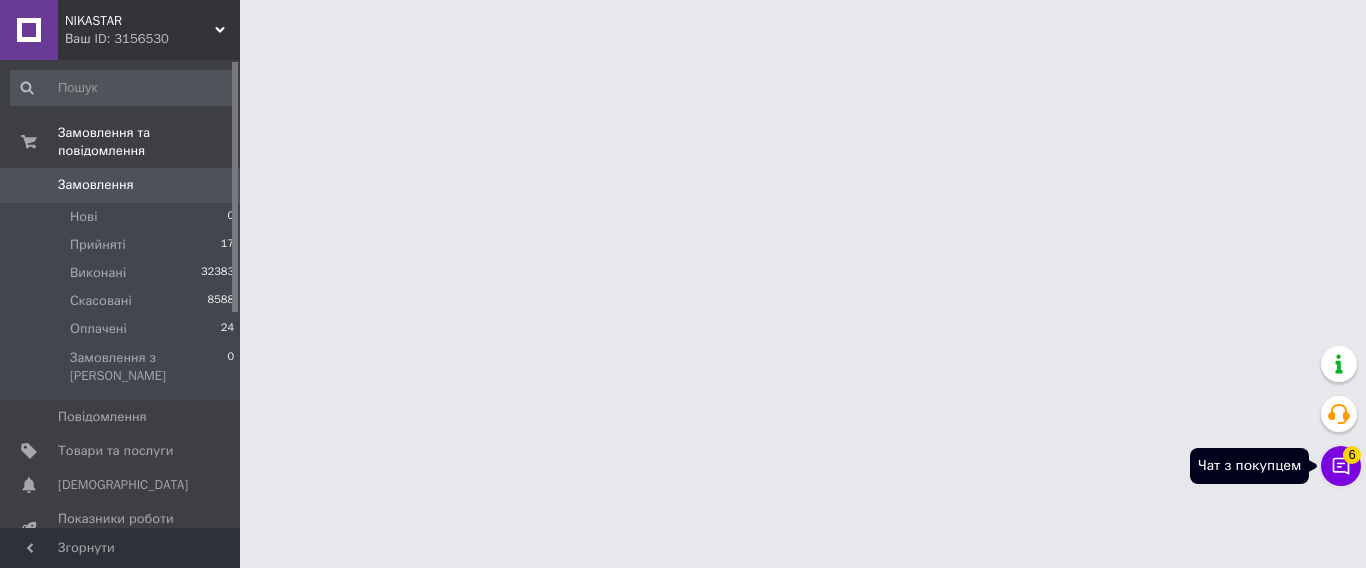 click 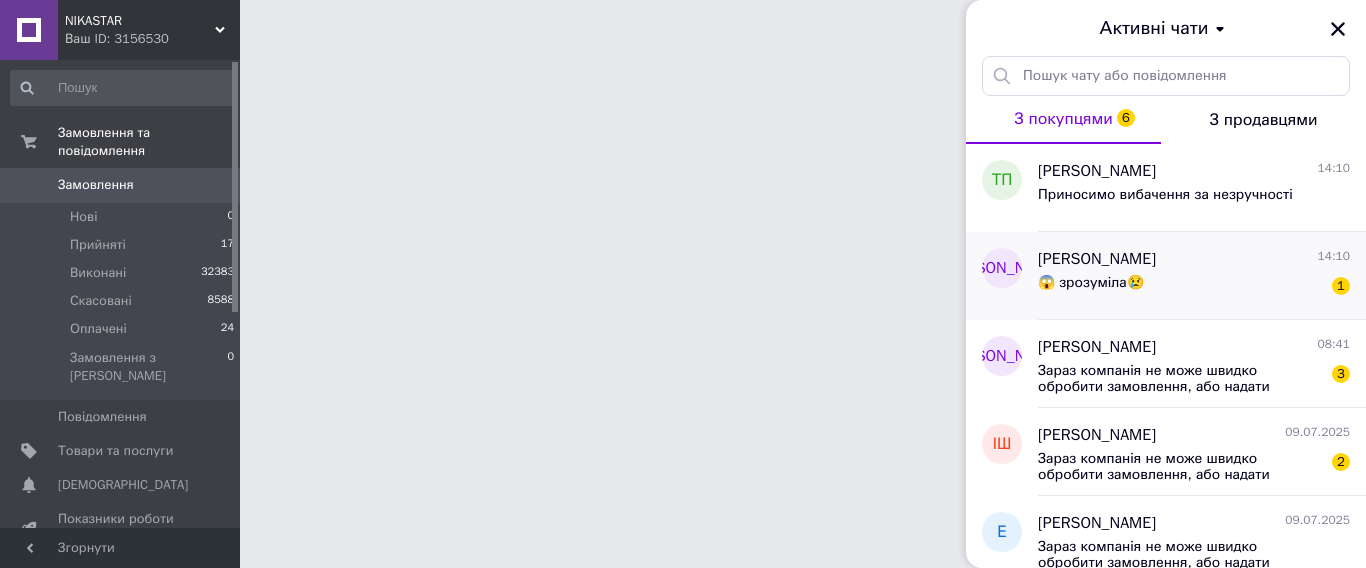 click on "😱 зрозуміла😢 1" at bounding box center (1194, 287) 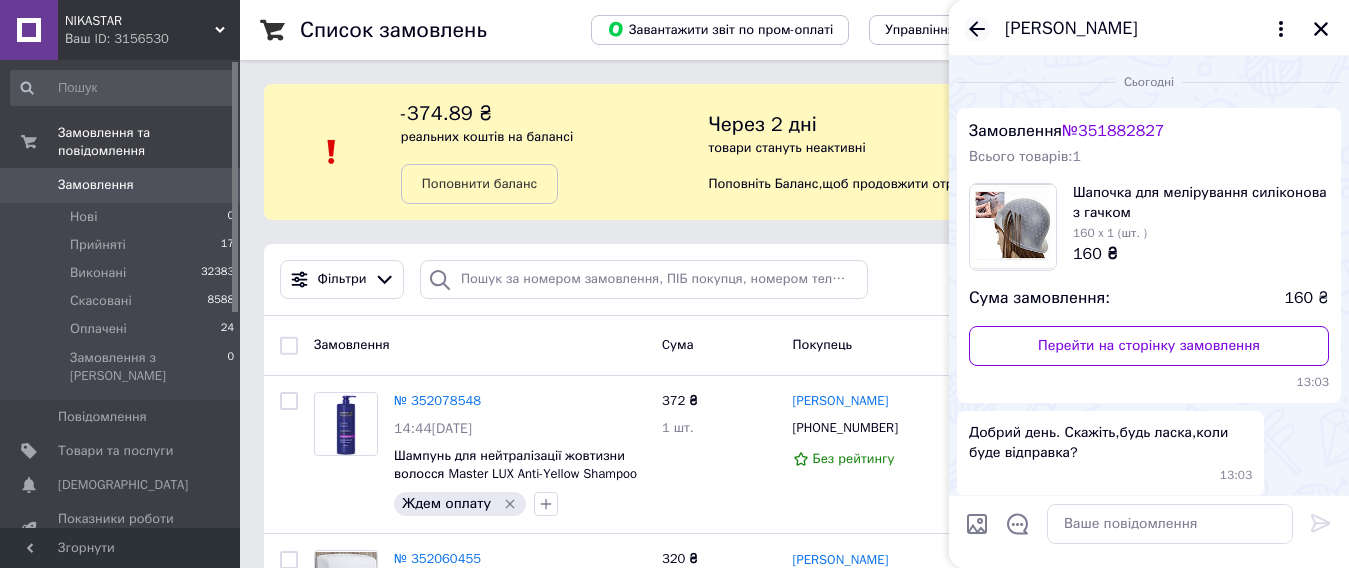 click 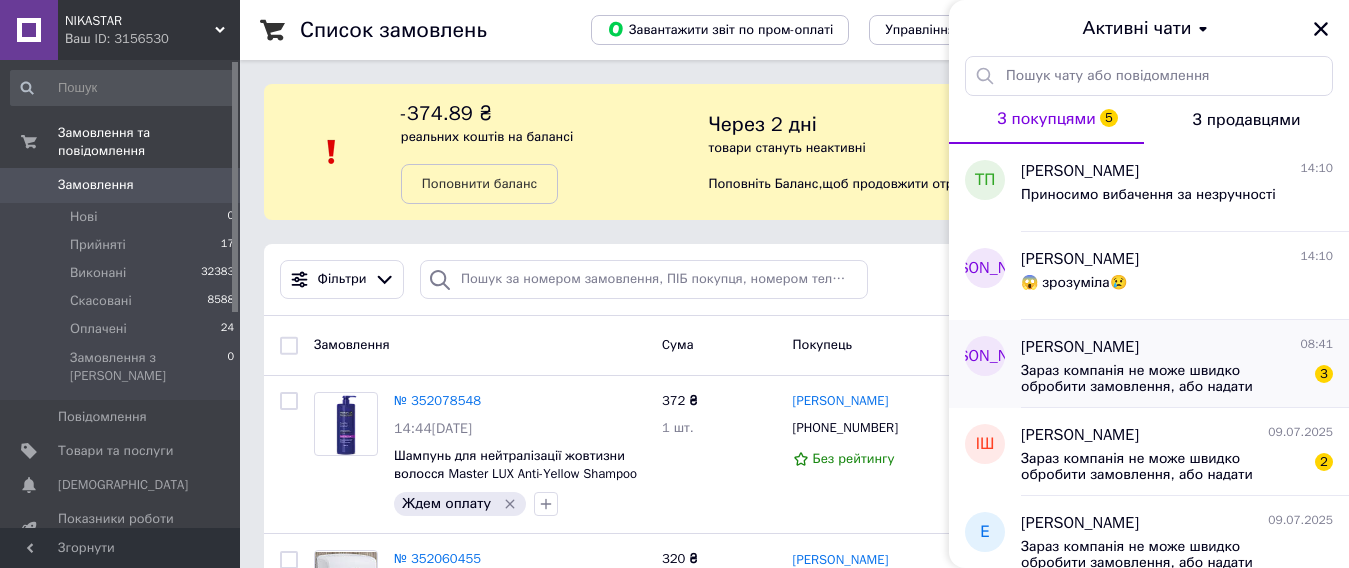 click on "Зараз компанія не може швидко обробити замовлення, або надати відповідь на Ваш запит. Оскільки за її графіком сьогодні вихідний, або не робочий час. Ваше замовлення буде оброблене на наступний робочий день." at bounding box center (1163, 379) 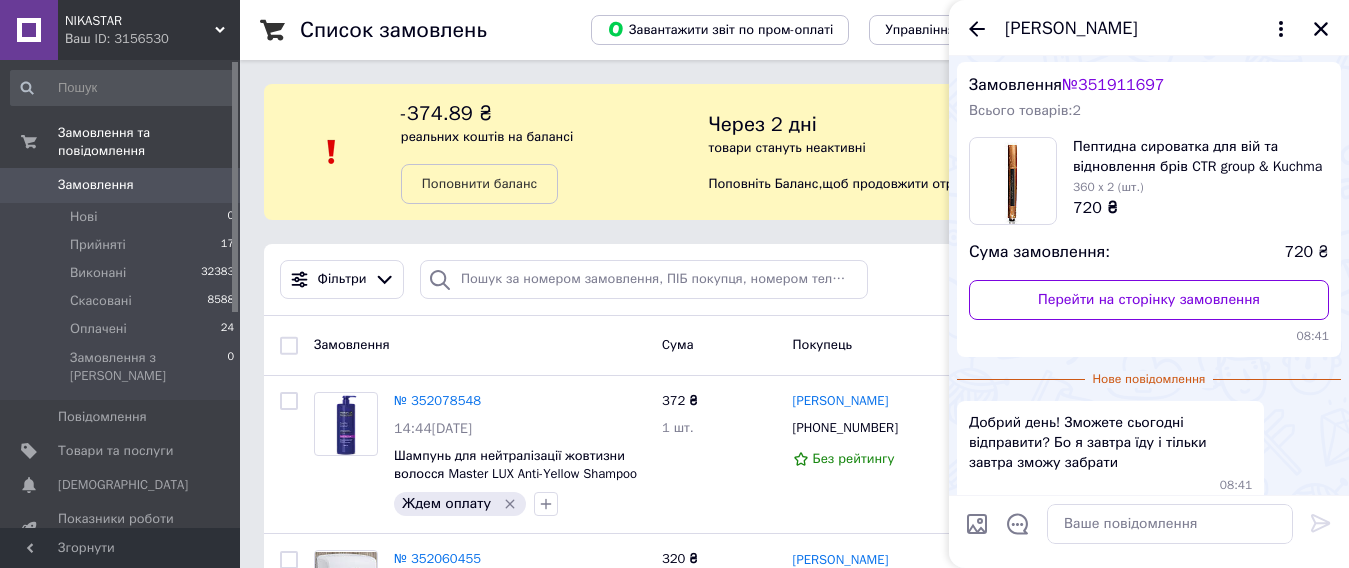 scroll, scrollTop: 146, scrollLeft: 0, axis: vertical 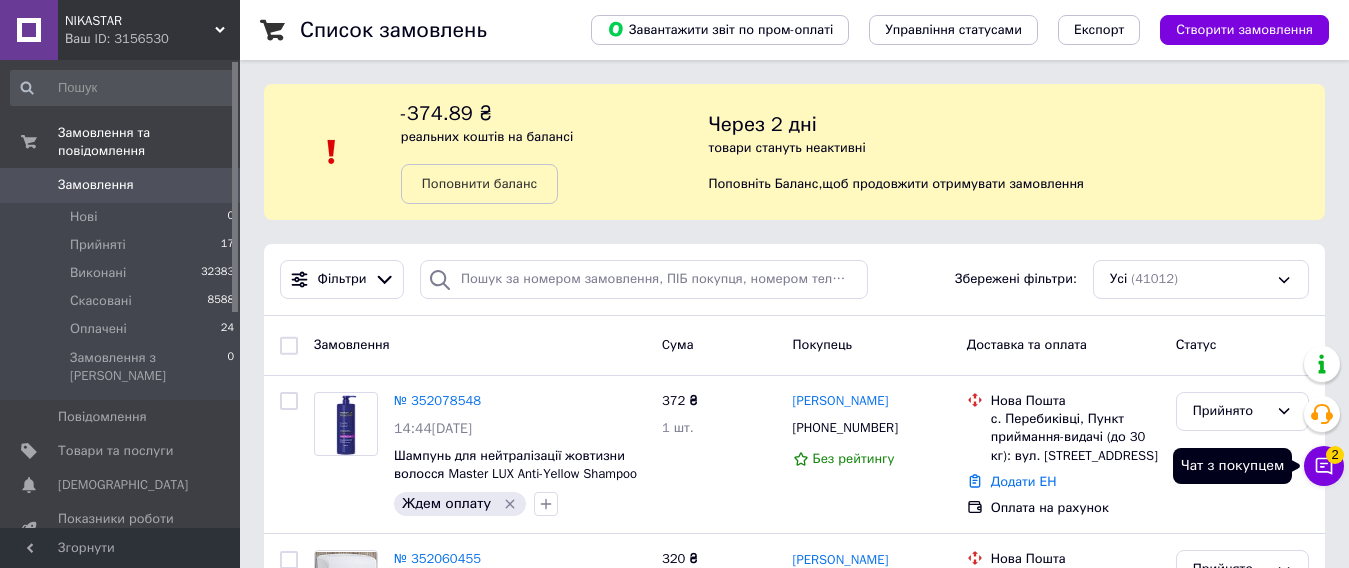 click on "2" at bounding box center [1335, 450] 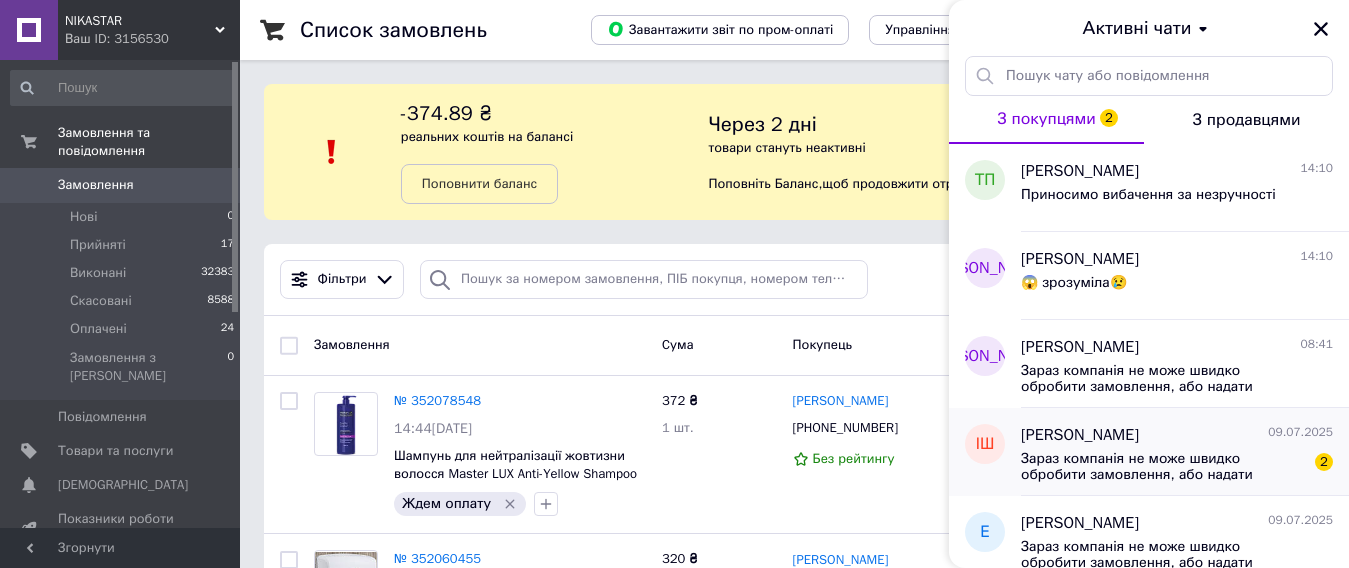 click on "Зараз компанія не може швидко обробити замовлення, або надати відповідь на Ваш запит. Оскільки за її графіком сьогодні вихідний, або не робочий час. Ваше замовлення буде оброблене на наступний робочий день." at bounding box center (1163, 467) 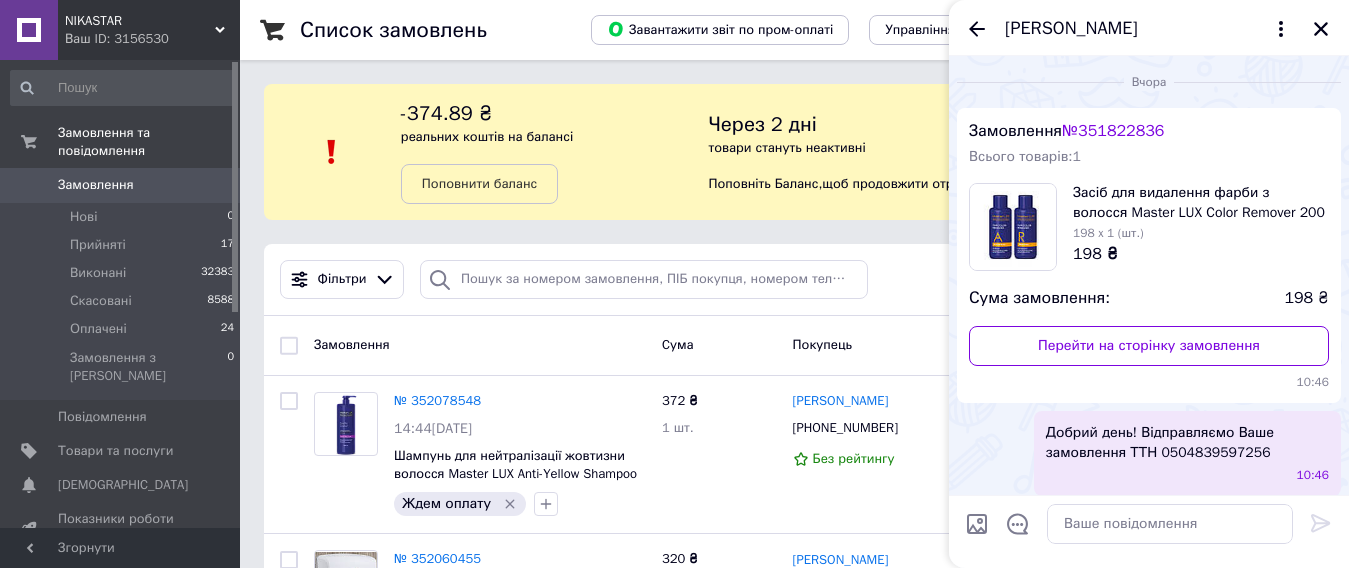 scroll, scrollTop: 324, scrollLeft: 0, axis: vertical 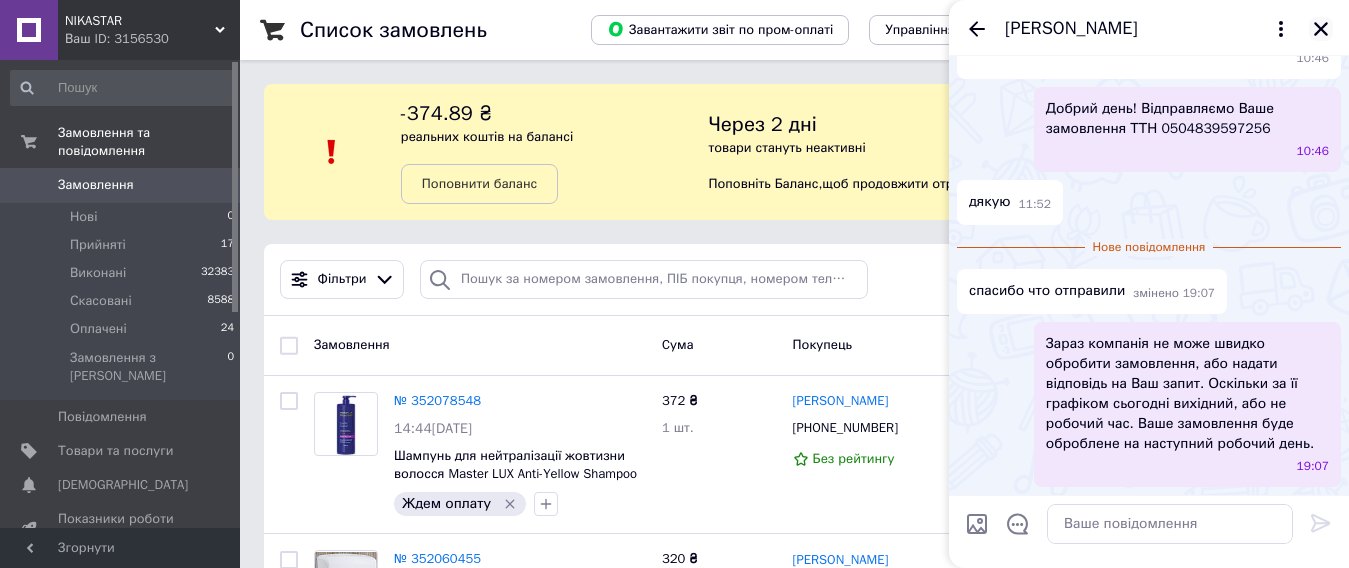click 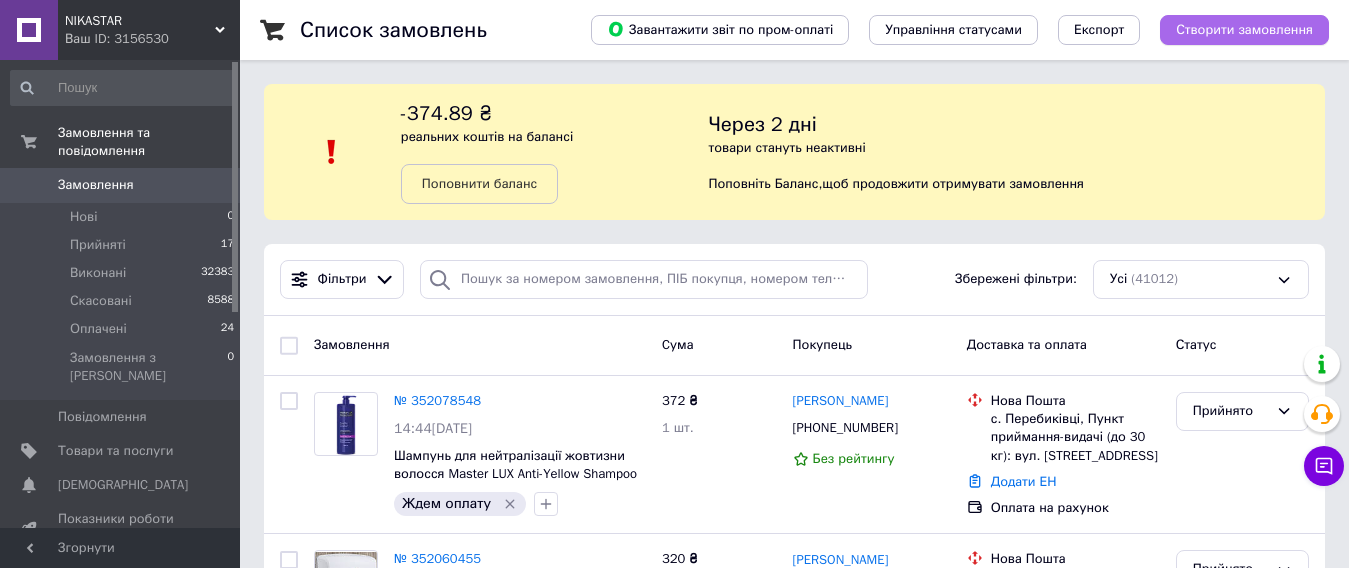 click on "Створити замовлення" at bounding box center [1244, 30] 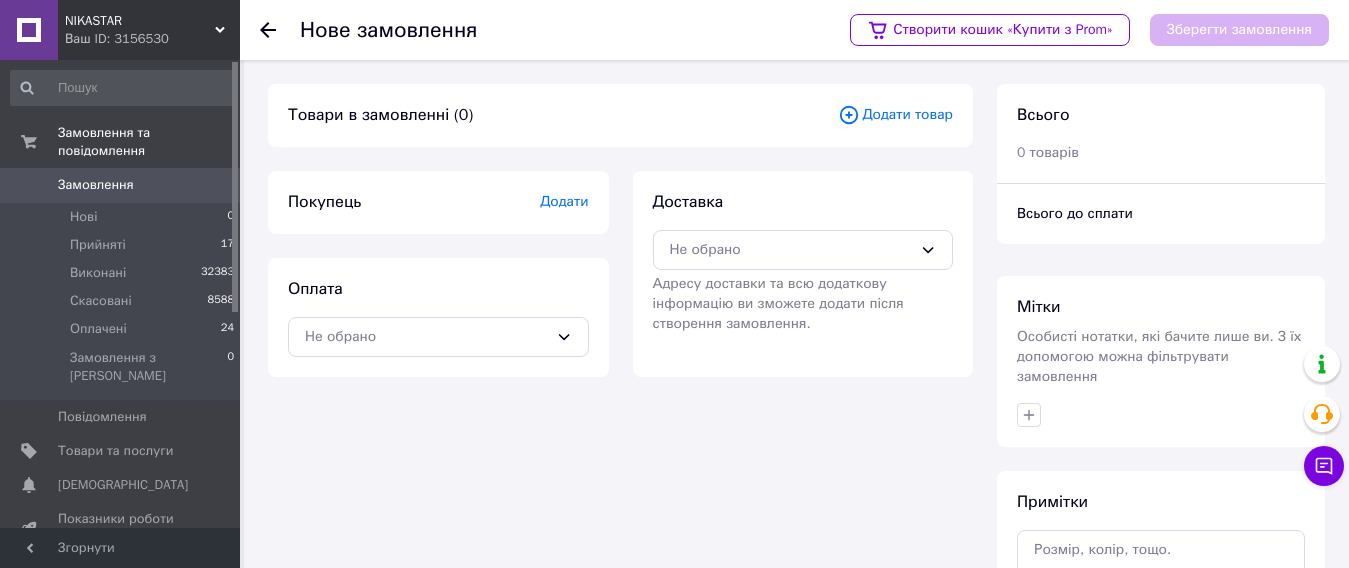 click on "Додати товар" at bounding box center (895, 115) 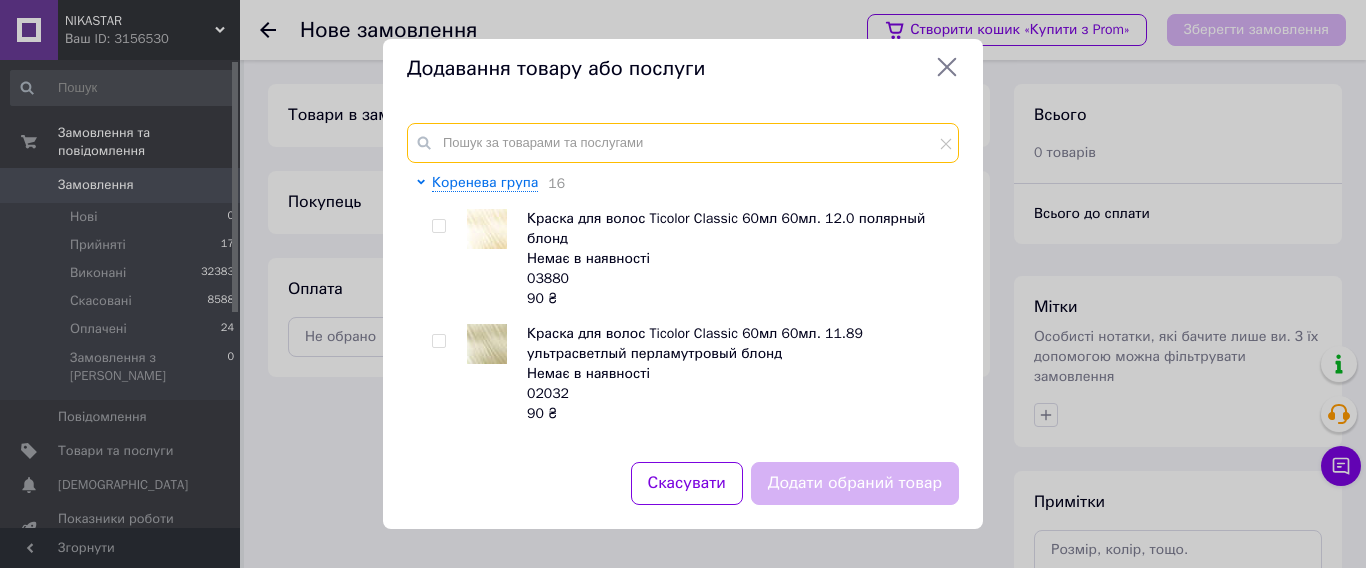 click at bounding box center (683, 143) 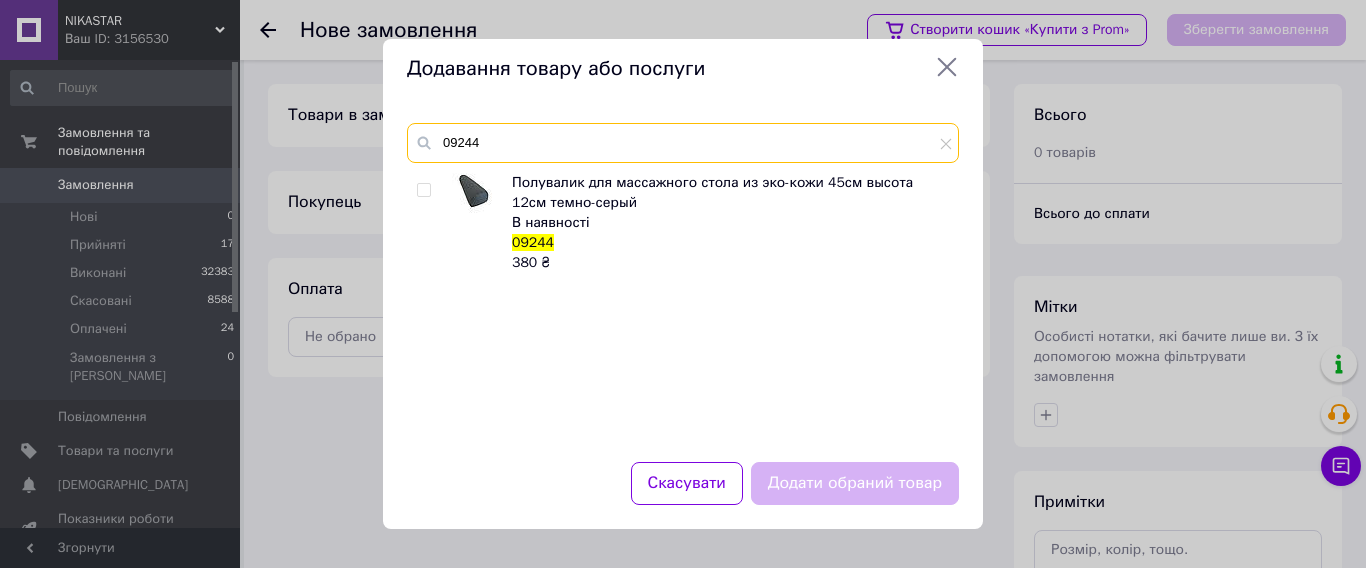 type on "09244" 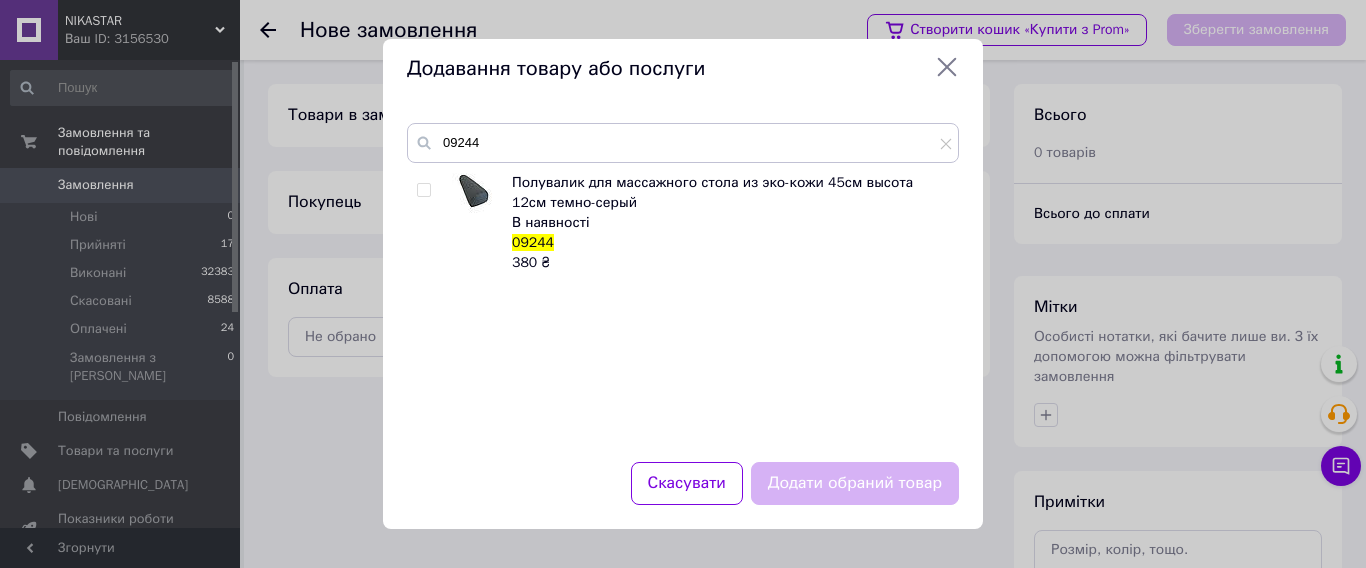 click at bounding box center (423, 190) 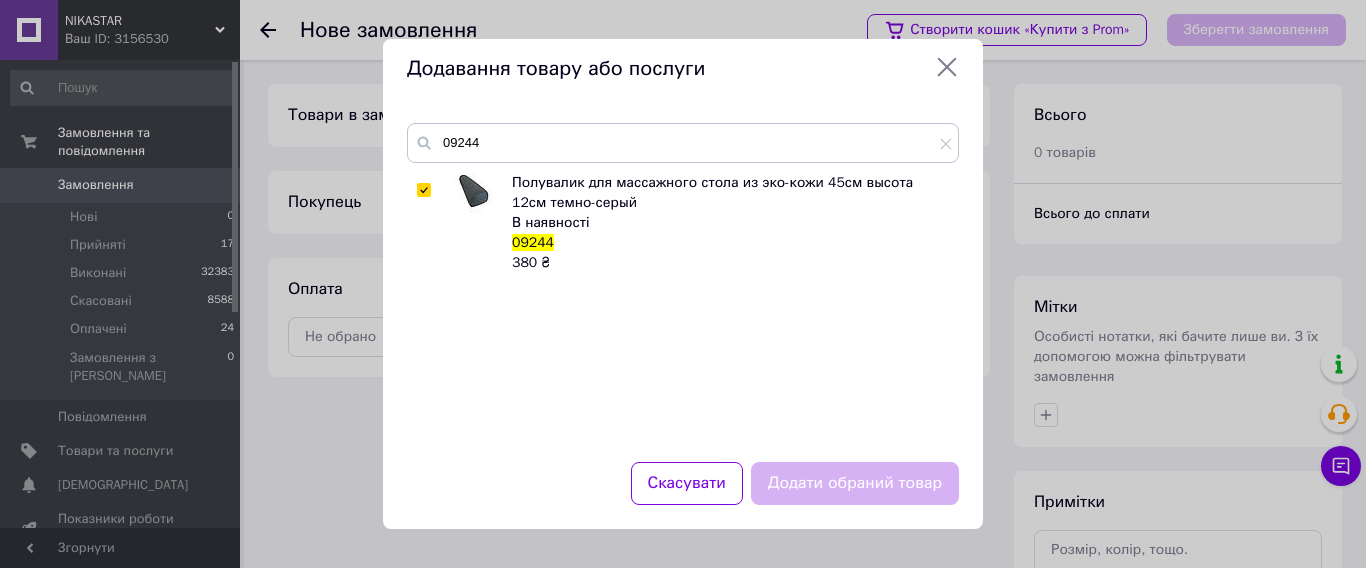 checkbox on "true" 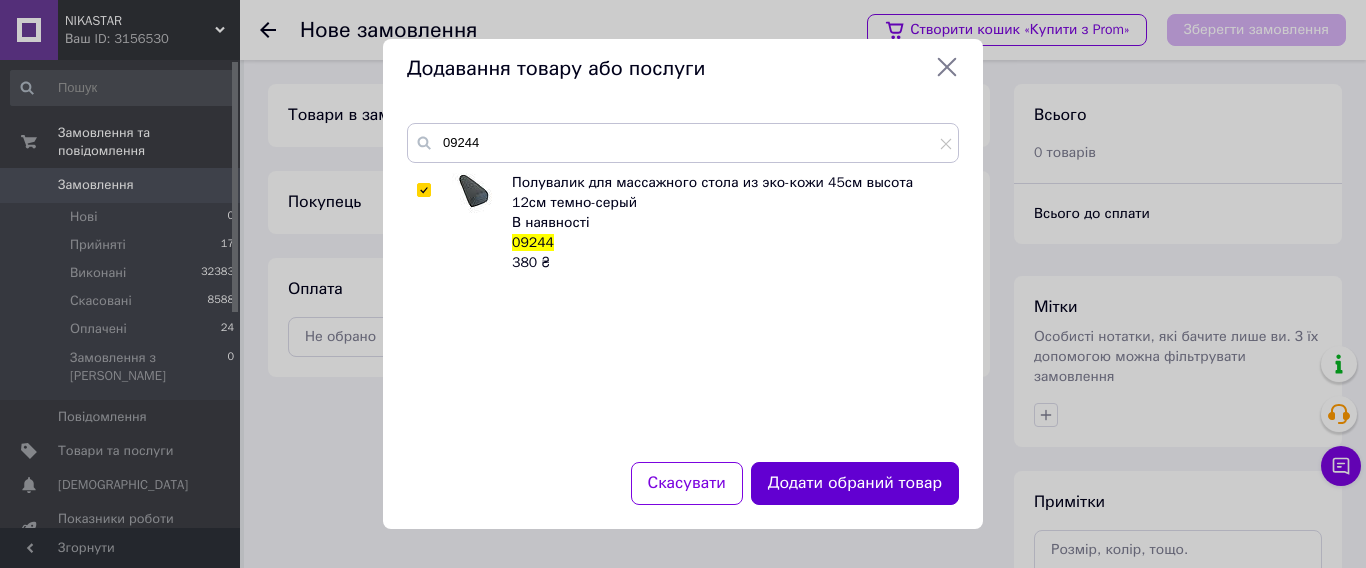 click on "Додати обраний товар" at bounding box center (855, 483) 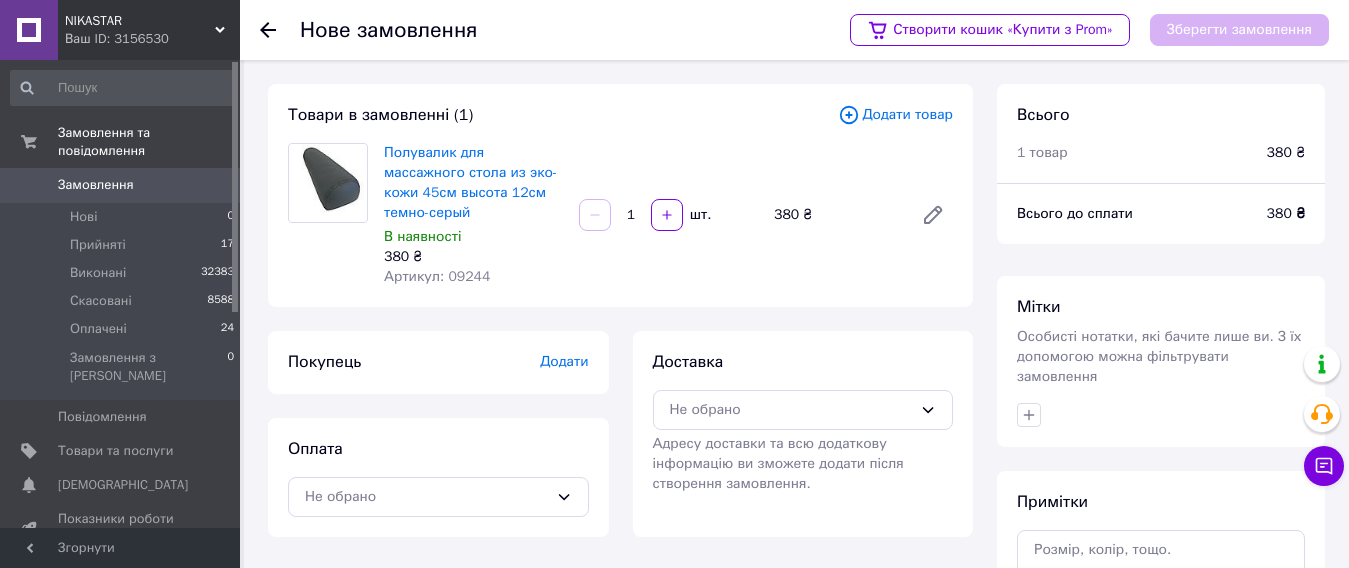 click on "Додати товар" at bounding box center [895, 115] 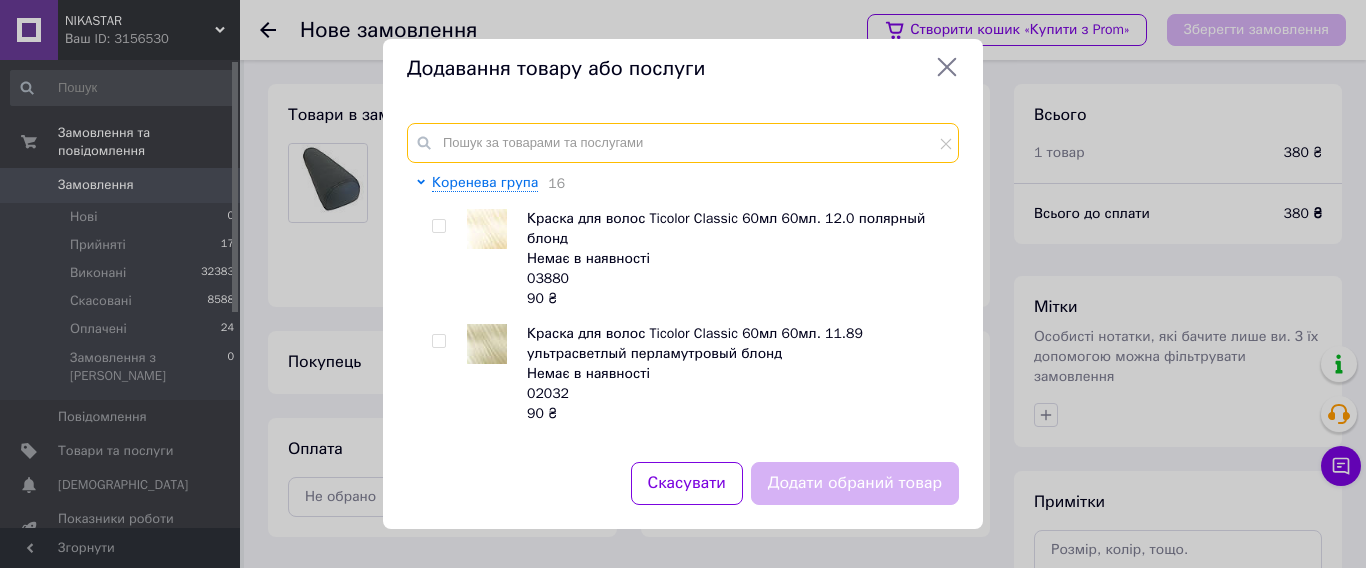 click at bounding box center [683, 143] 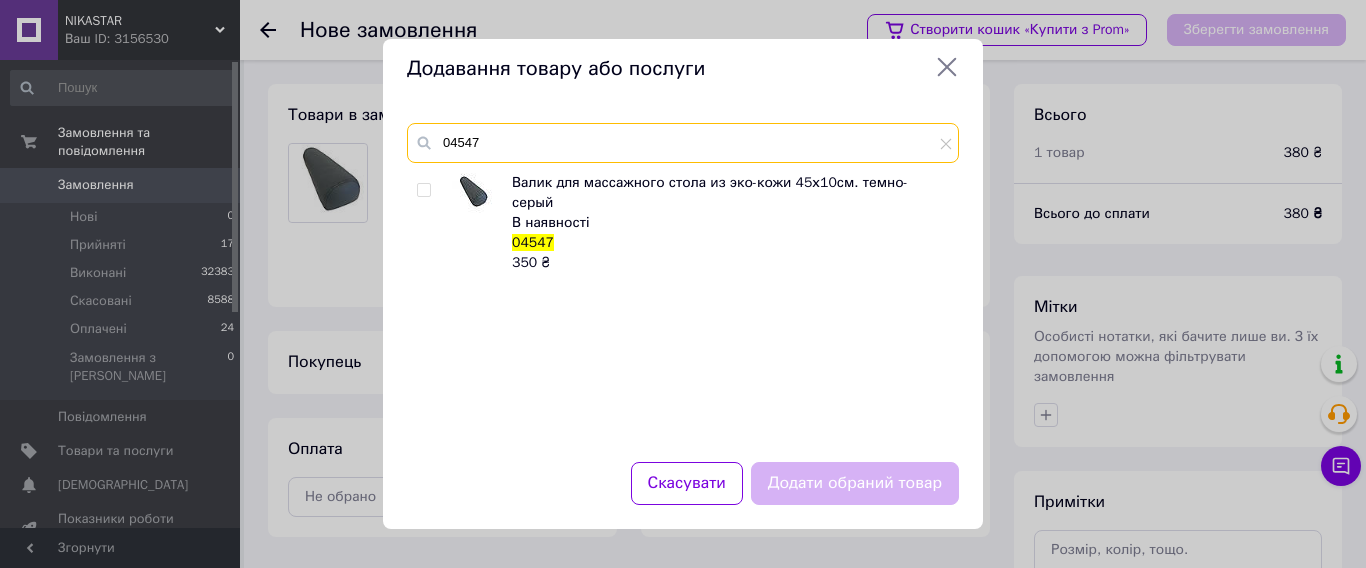 type on "04547" 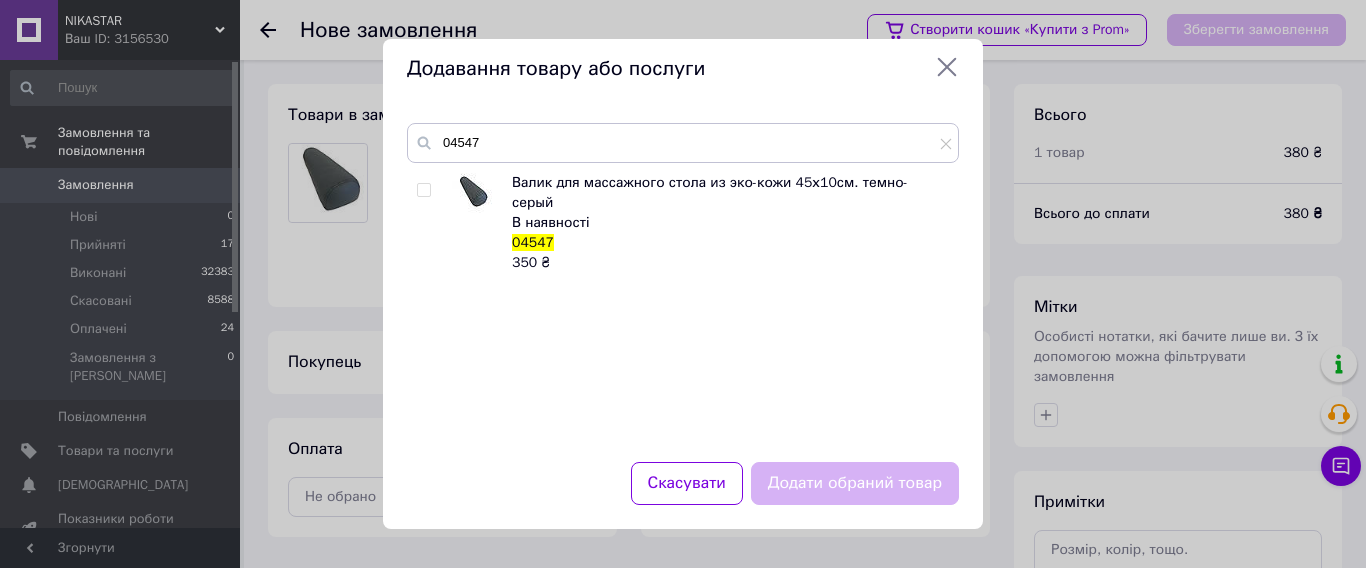click at bounding box center (423, 190) 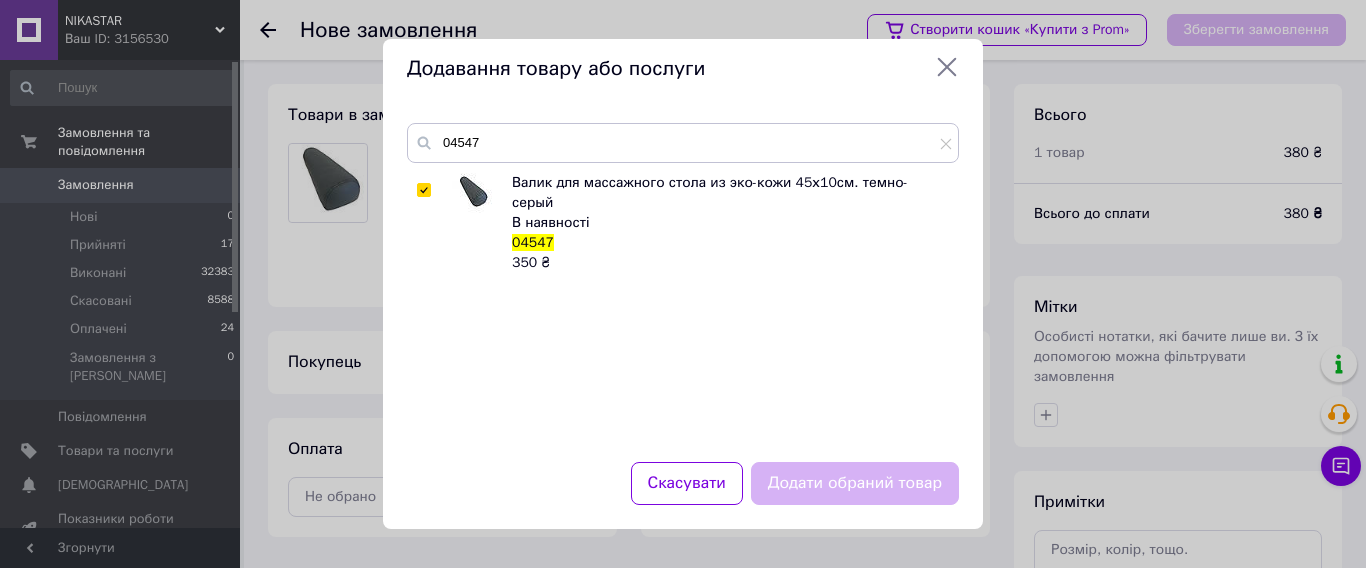 checkbox on "true" 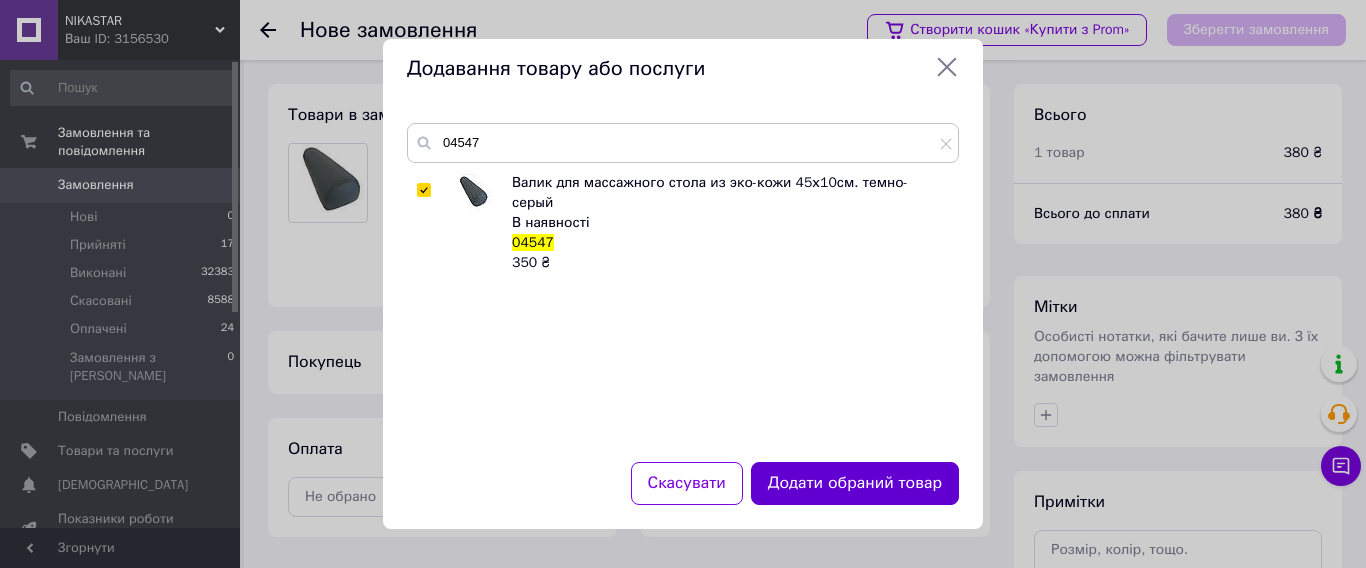 click on "Додати обраний товар" at bounding box center [855, 483] 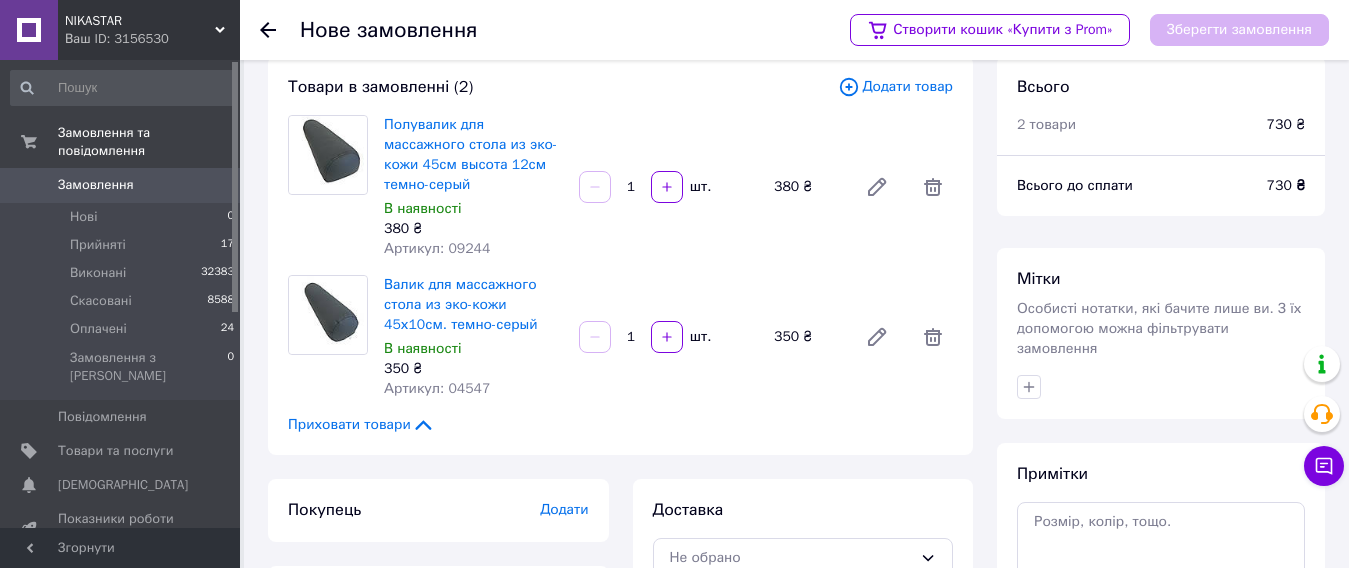 scroll, scrollTop: 0, scrollLeft: 0, axis: both 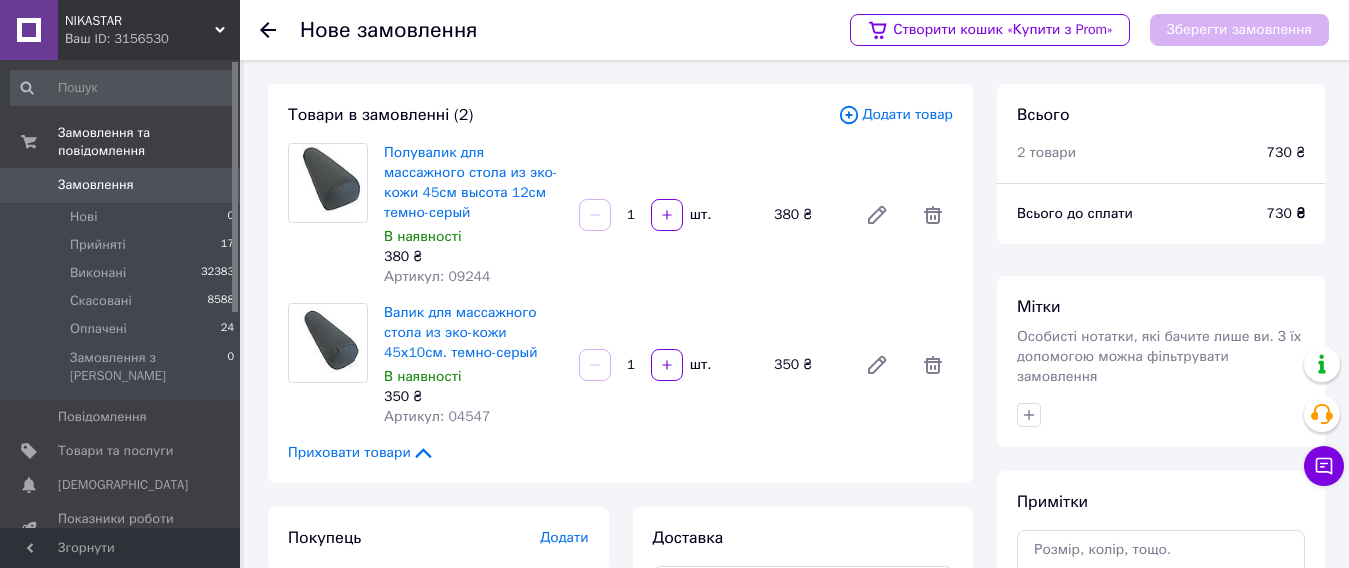click on "Додати" at bounding box center [564, 537] 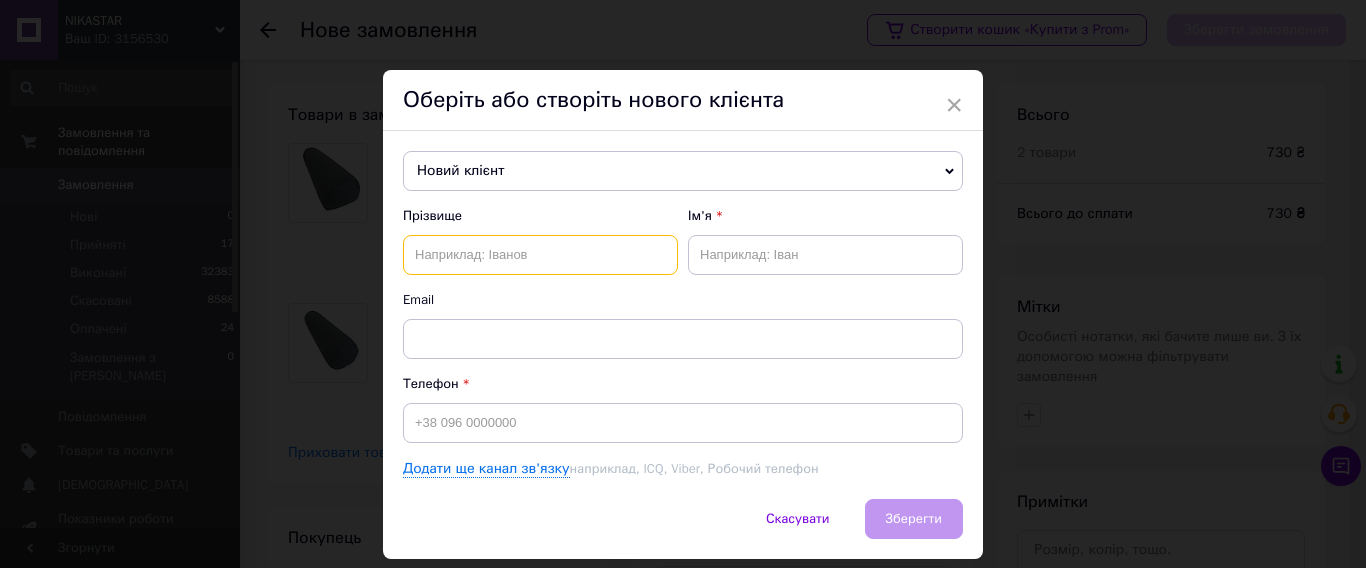 paste on "[PERSON_NAME]" 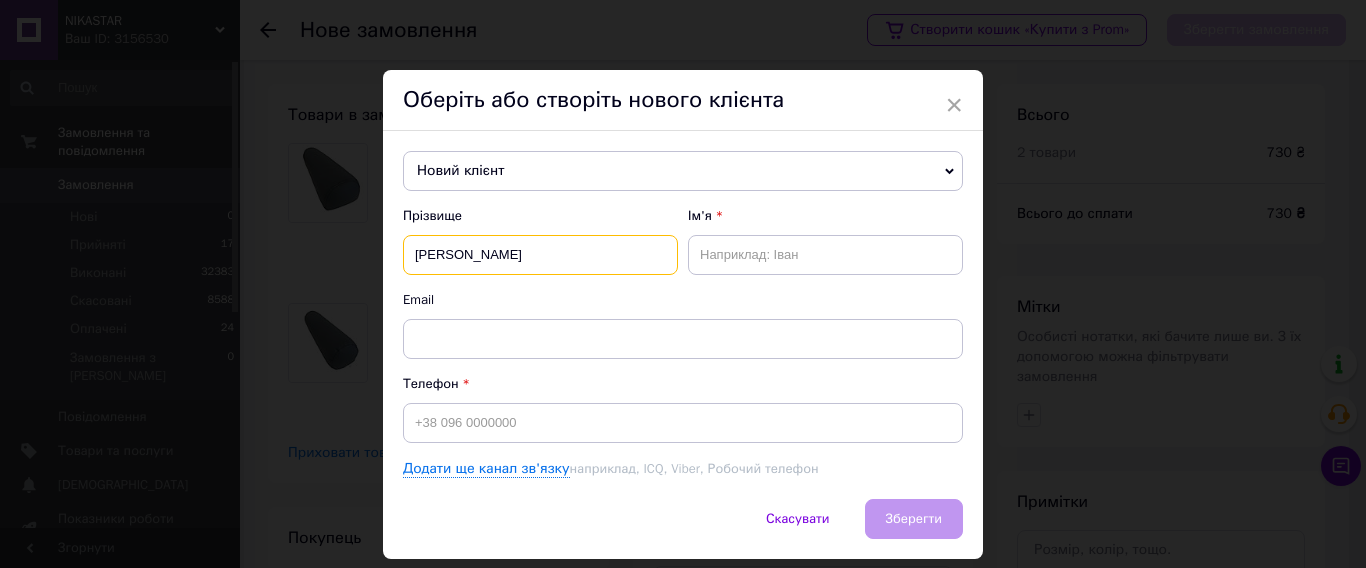 type on "[PERSON_NAME]" 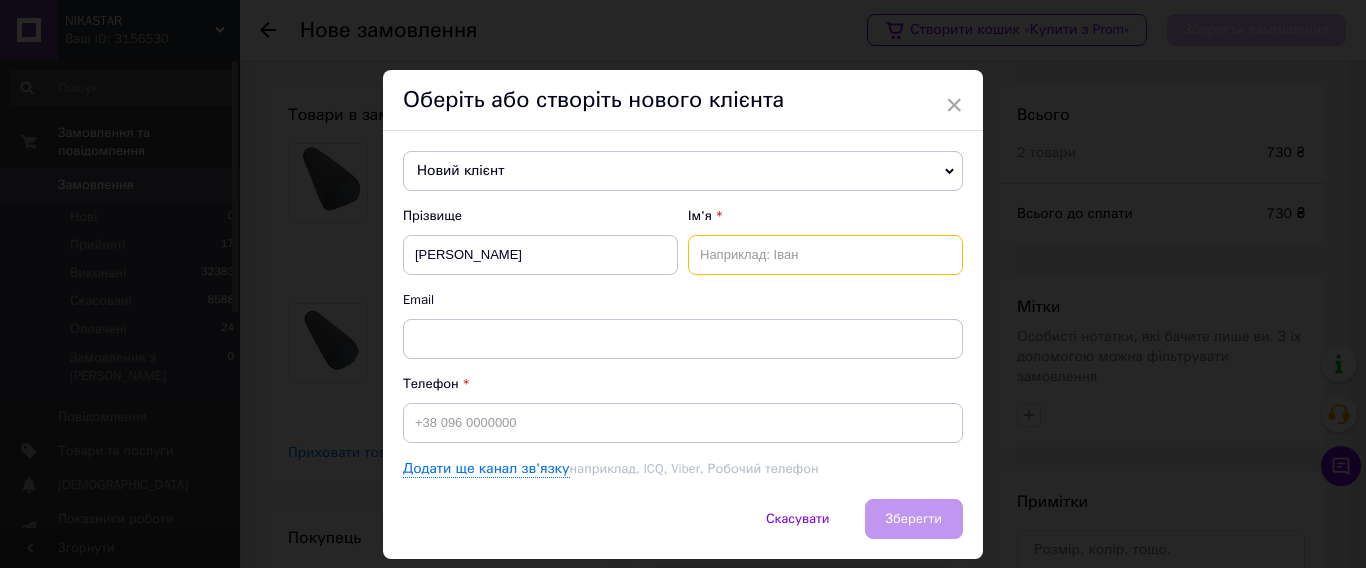 paste on "[PERSON_NAME]" 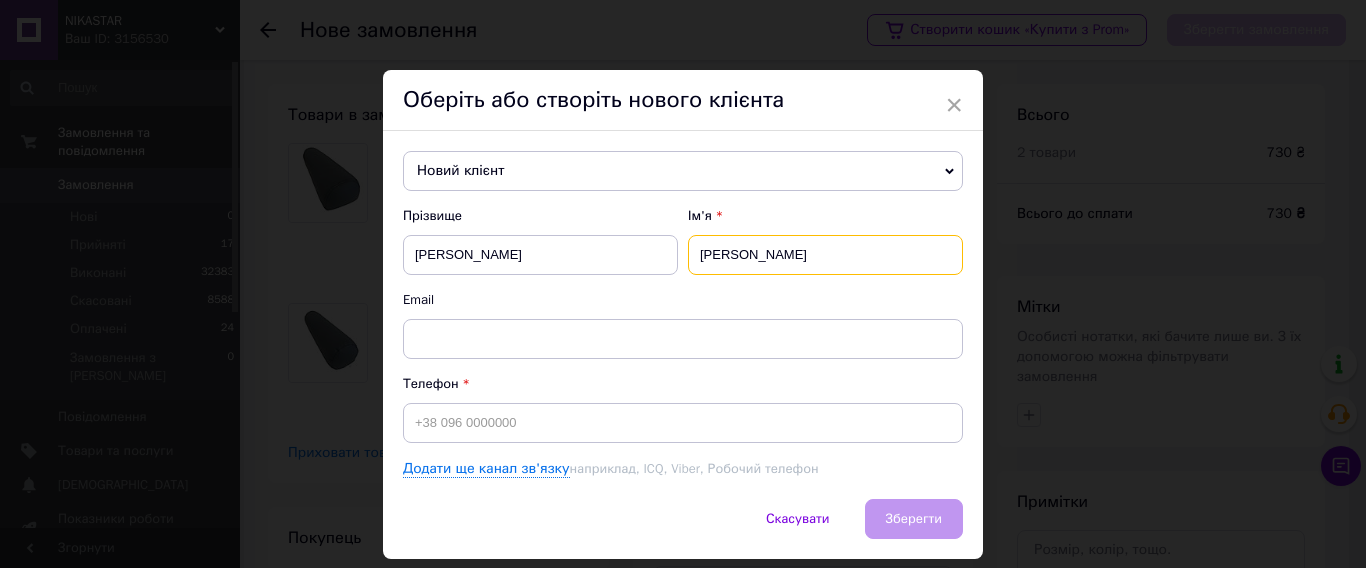 type on "[PERSON_NAME]" 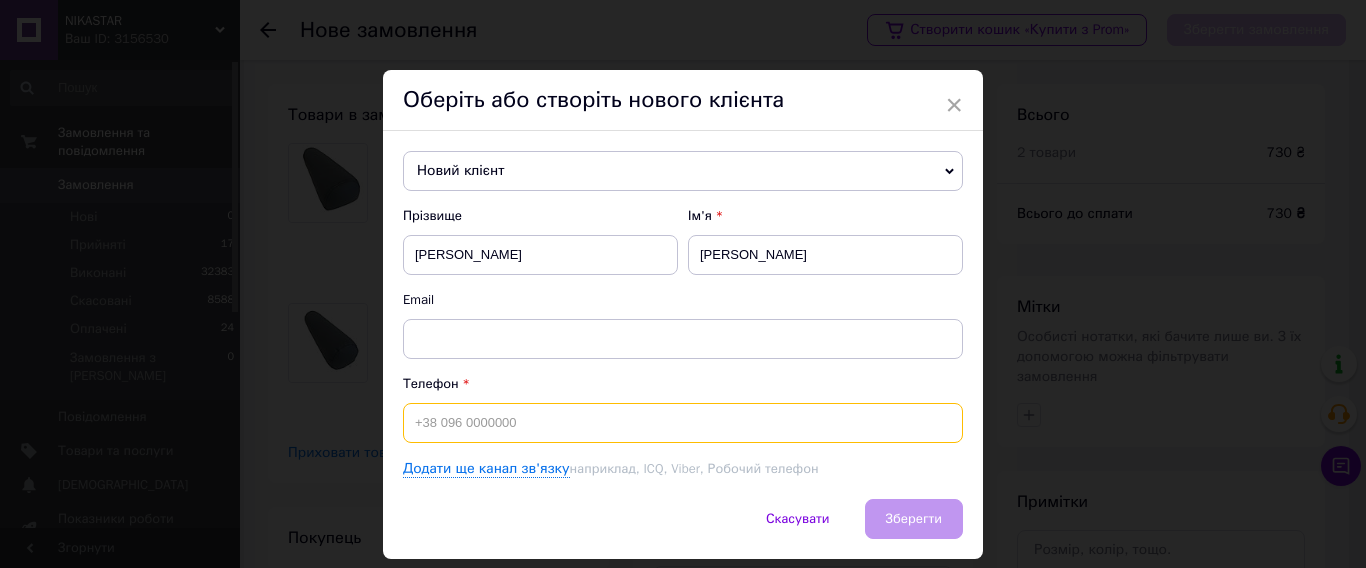 paste on "[PHONE_NUMBER]" 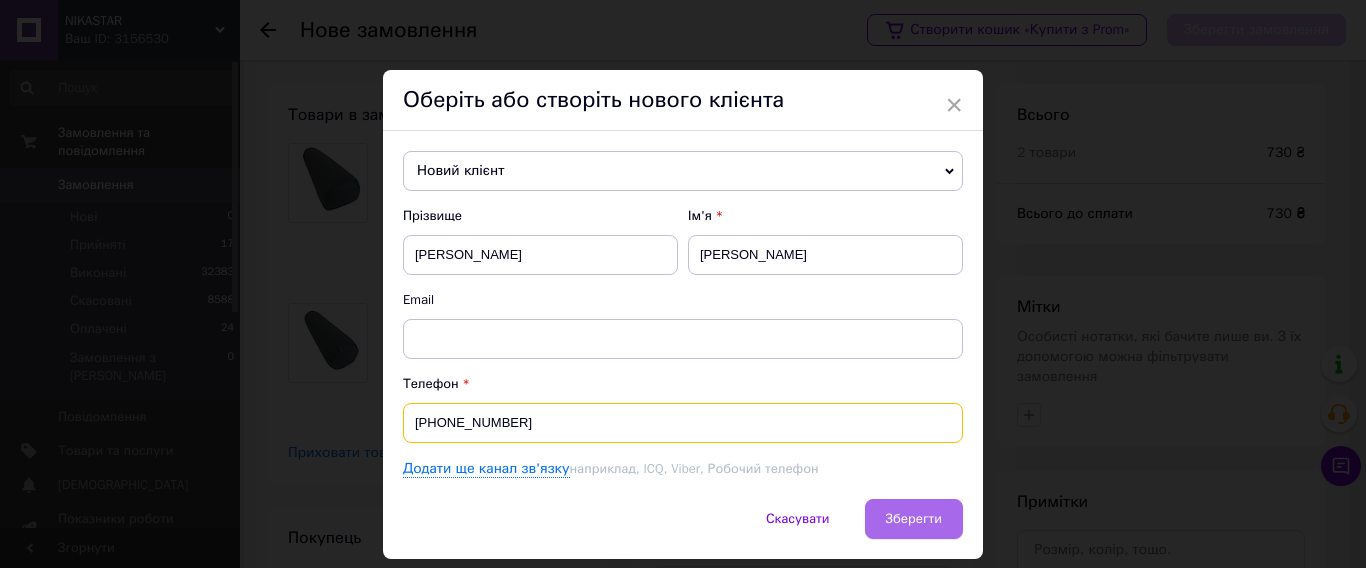 type on "[PHONE_NUMBER]" 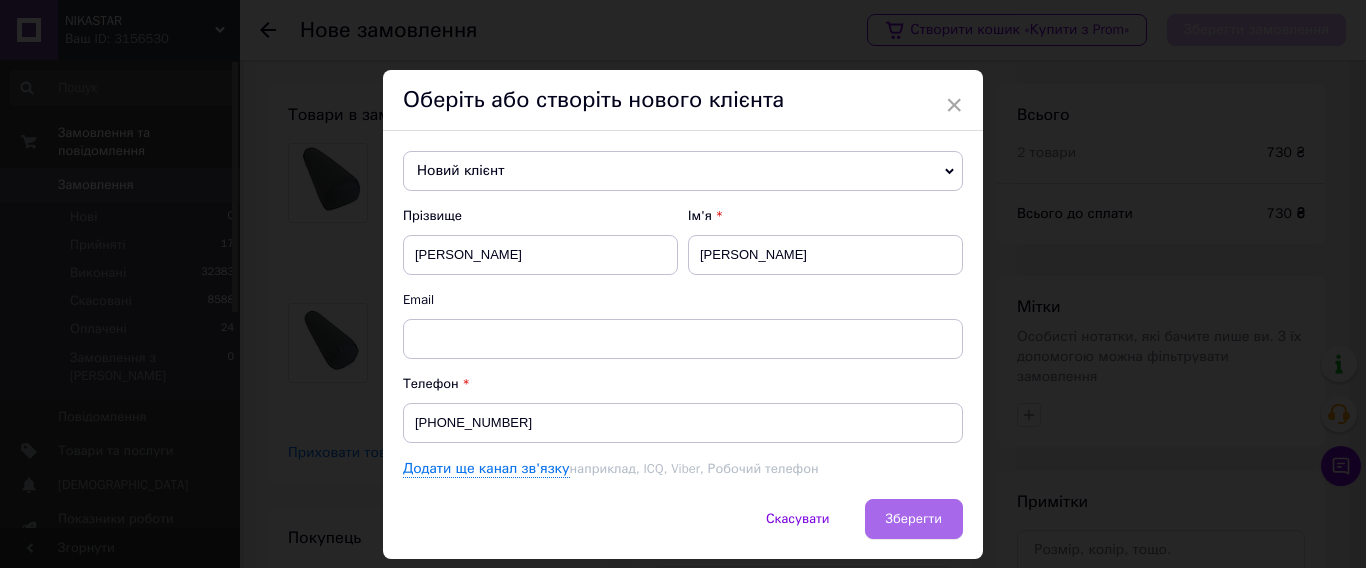 click on "Зберегти" at bounding box center [914, 518] 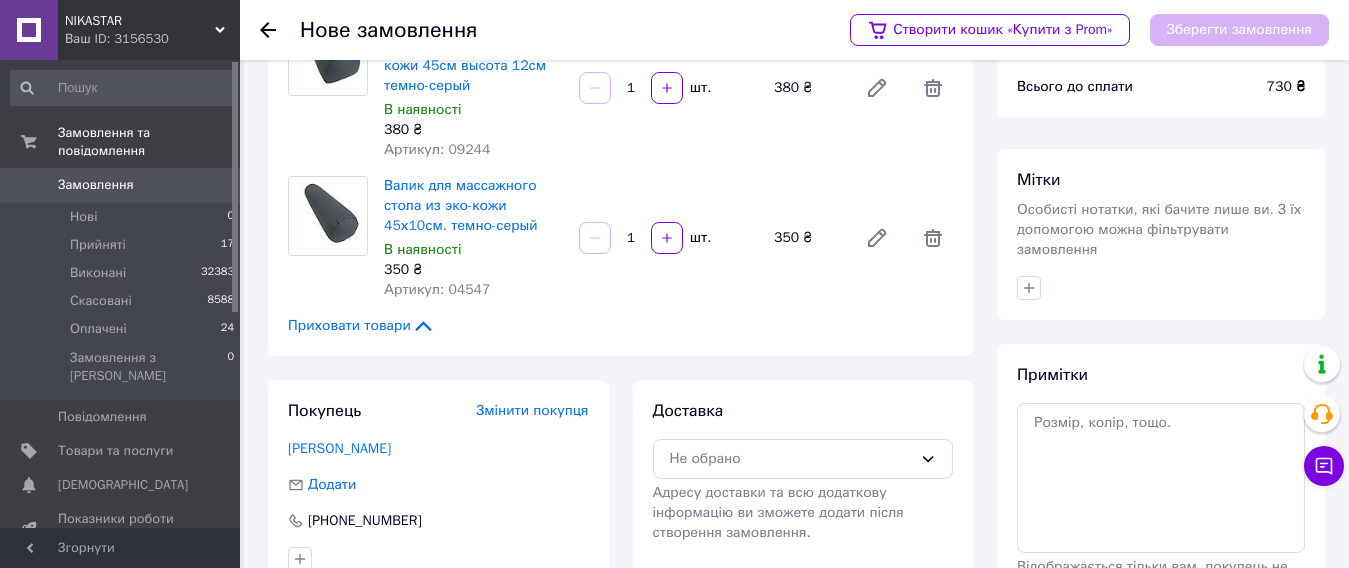 scroll, scrollTop: 297, scrollLeft: 0, axis: vertical 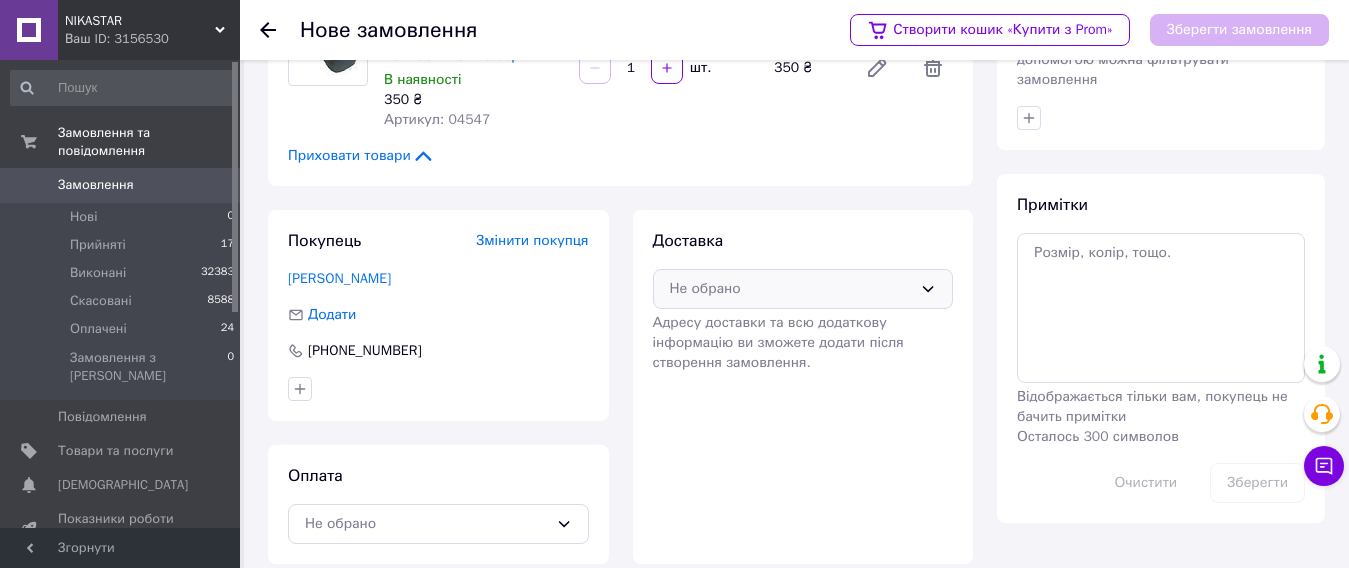 click on "Не обрано" at bounding box center [791, 289] 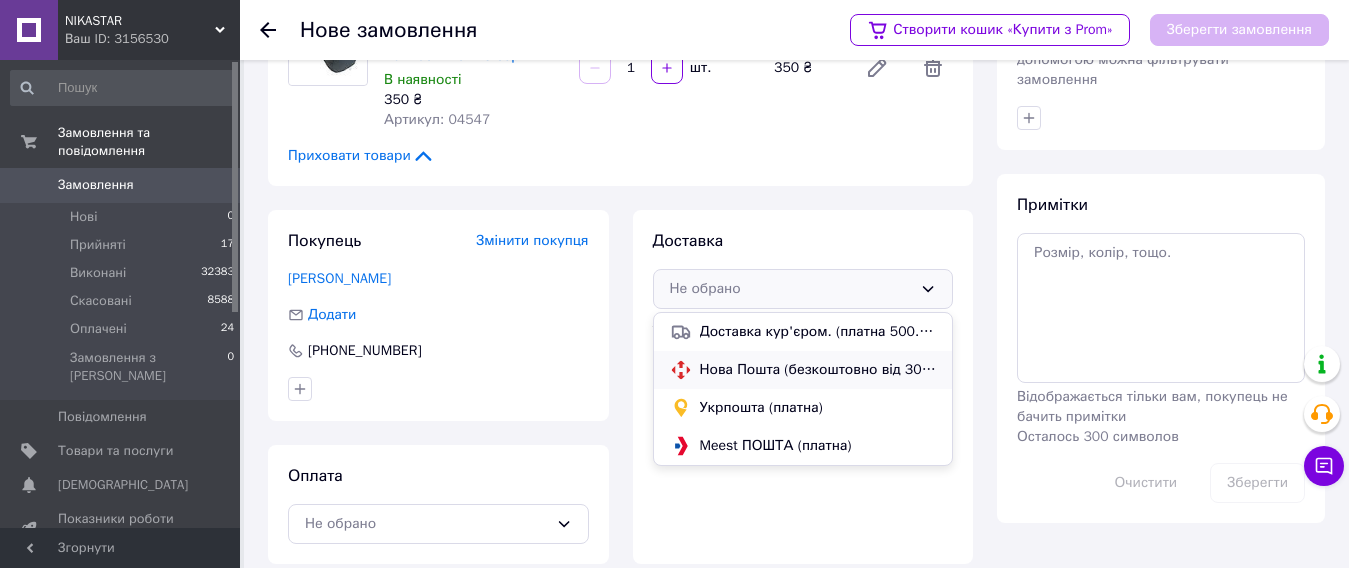 click on "Нова Пошта (безкоштовно від 3000 ₴)" at bounding box center (818, 370) 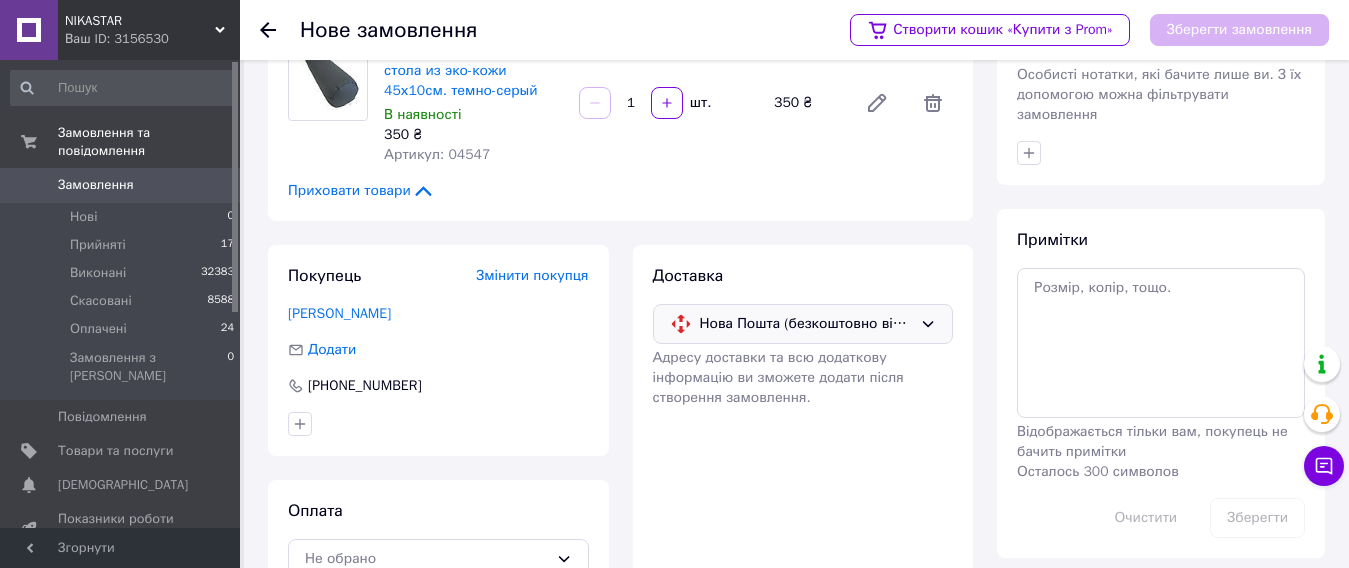 scroll, scrollTop: 297, scrollLeft: 0, axis: vertical 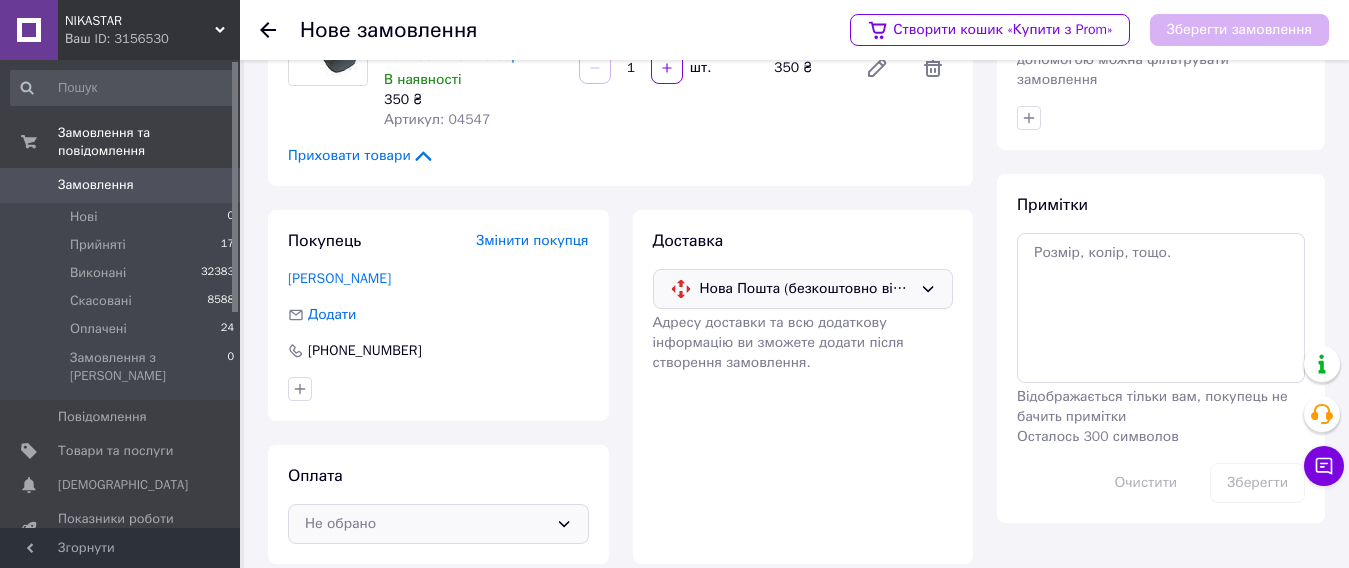 click on "Не обрано" at bounding box center [426, 524] 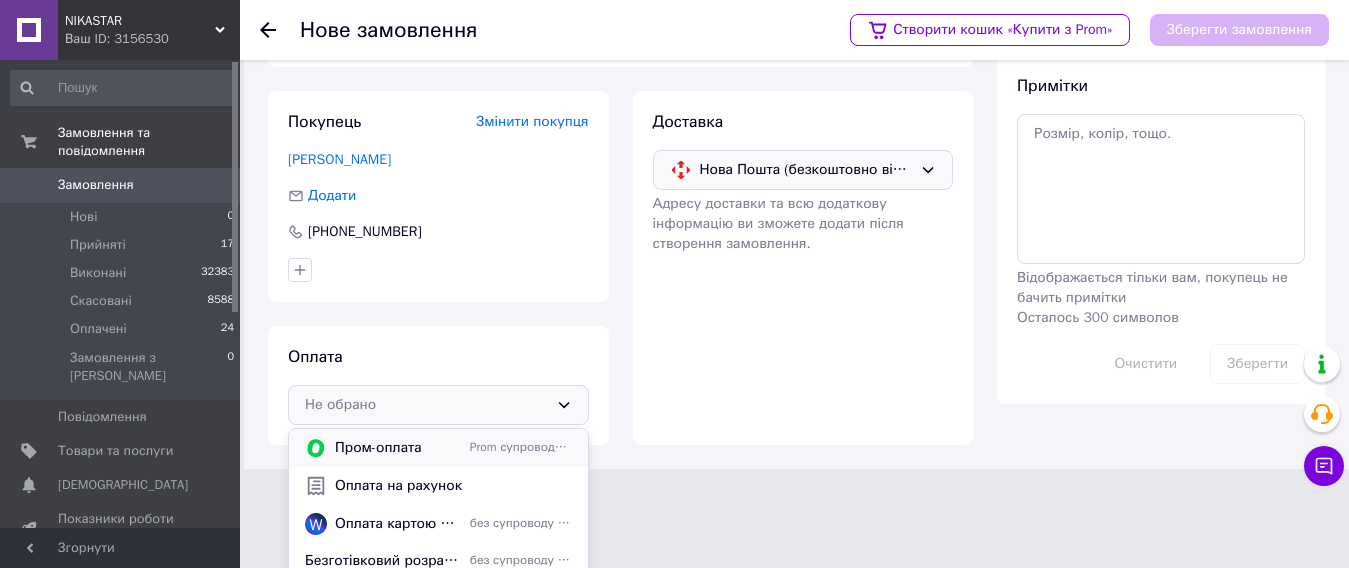 scroll, scrollTop: 430, scrollLeft: 0, axis: vertical 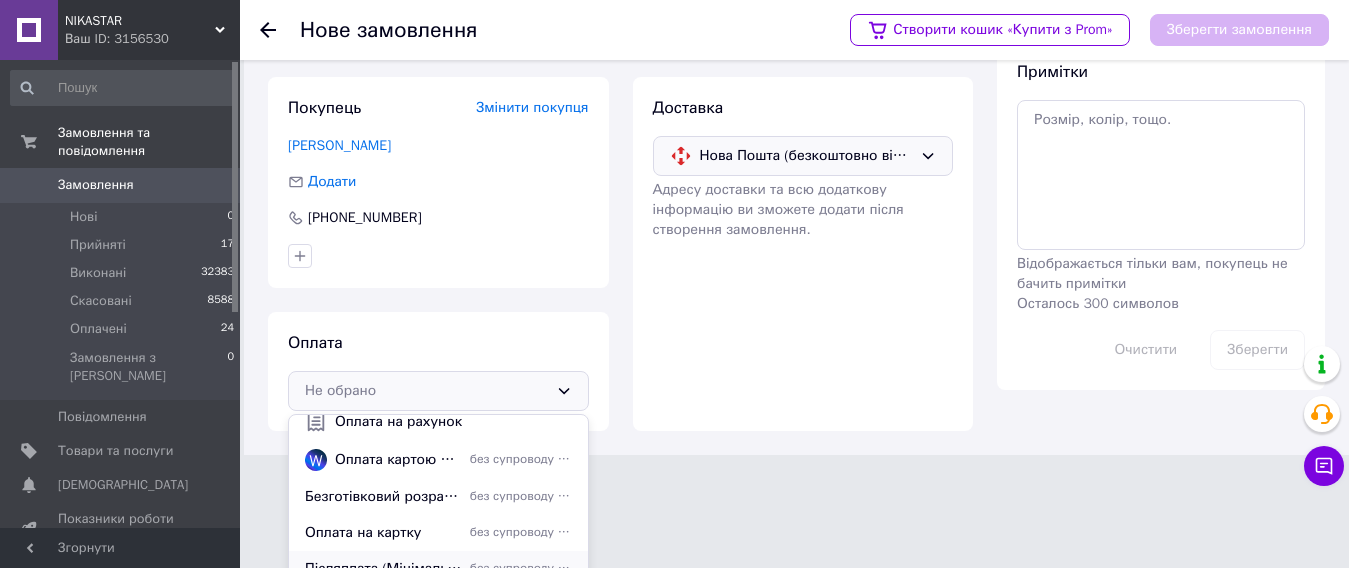 click on "Післяплата (Мінімальна передоплата 200 грн.)" at bounding box center [383, 569] 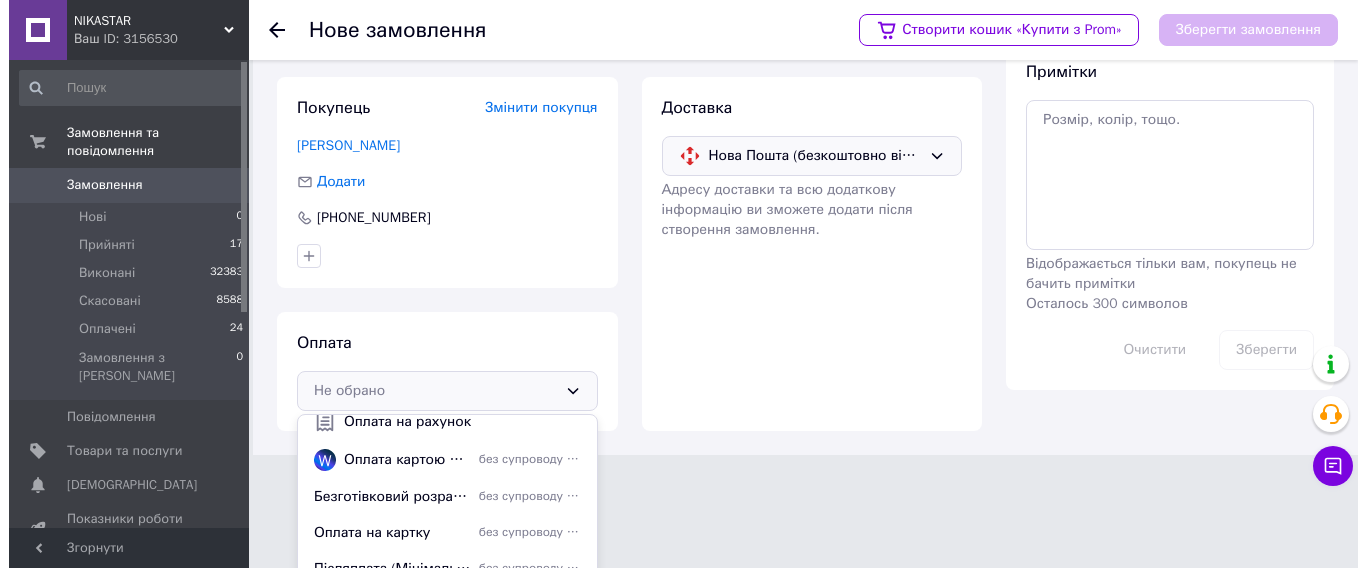 scroll, scrollTop: 297, scrollLeft: 0, axis: vertical 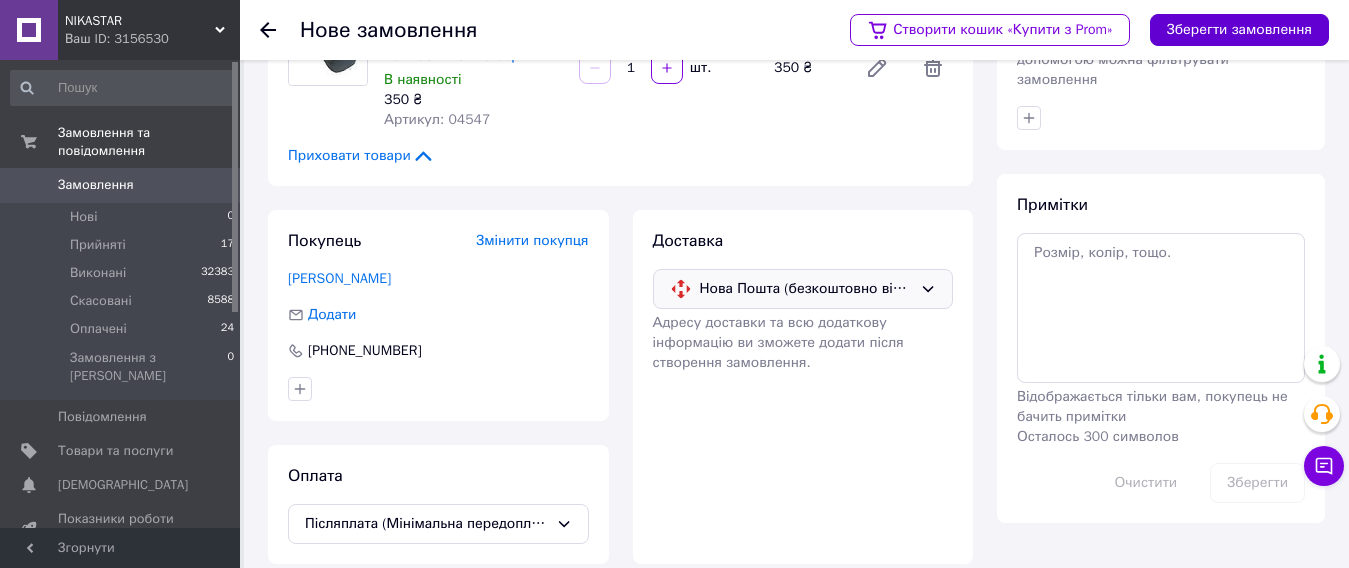 click on "Зберегти замовлення" at bounding box center (1239, 30) 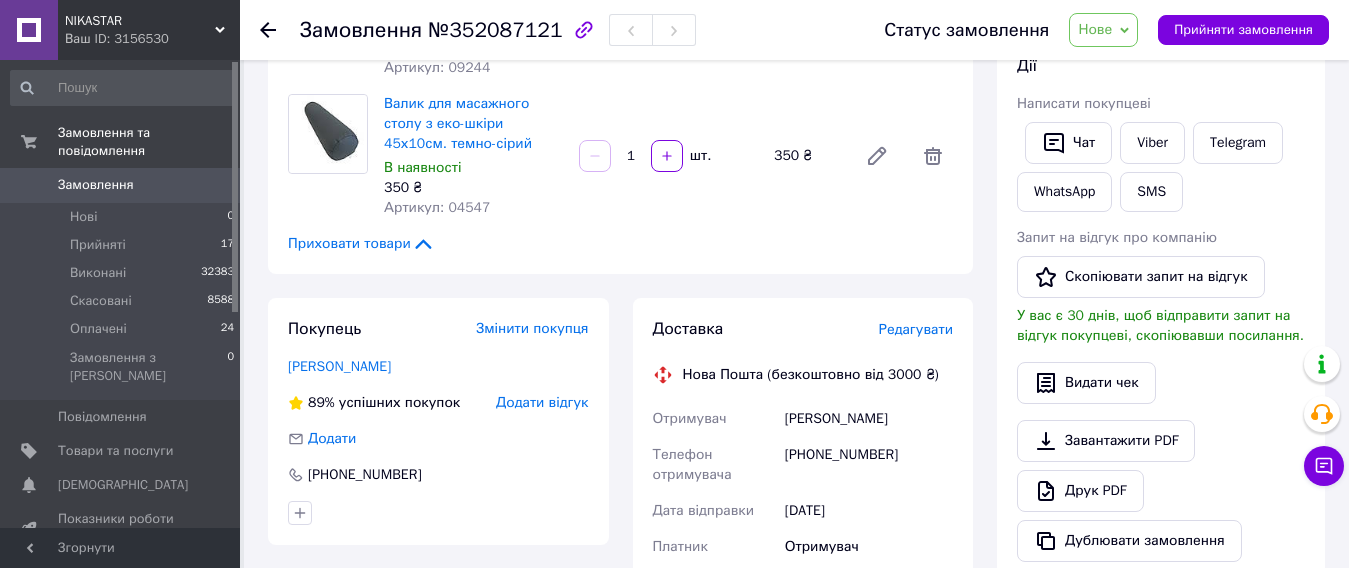 click on "Редагувати" at bounding box center [916, 329] 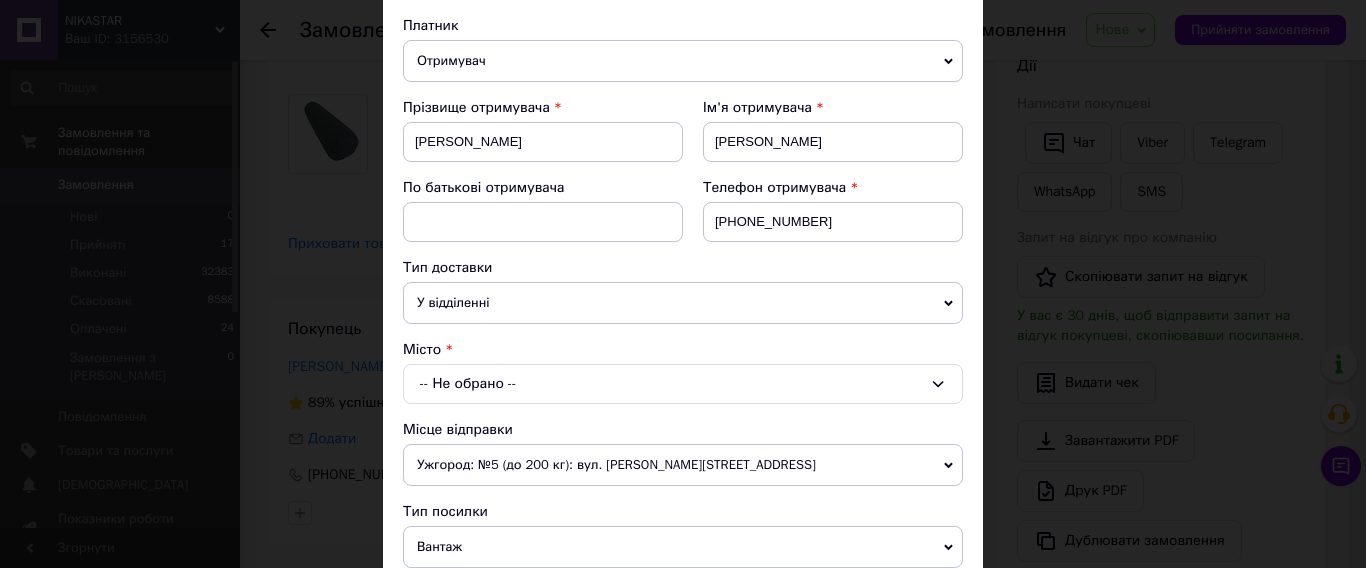 scroll, scrollTop: 400, scrollLeft: 0, axis: vertical 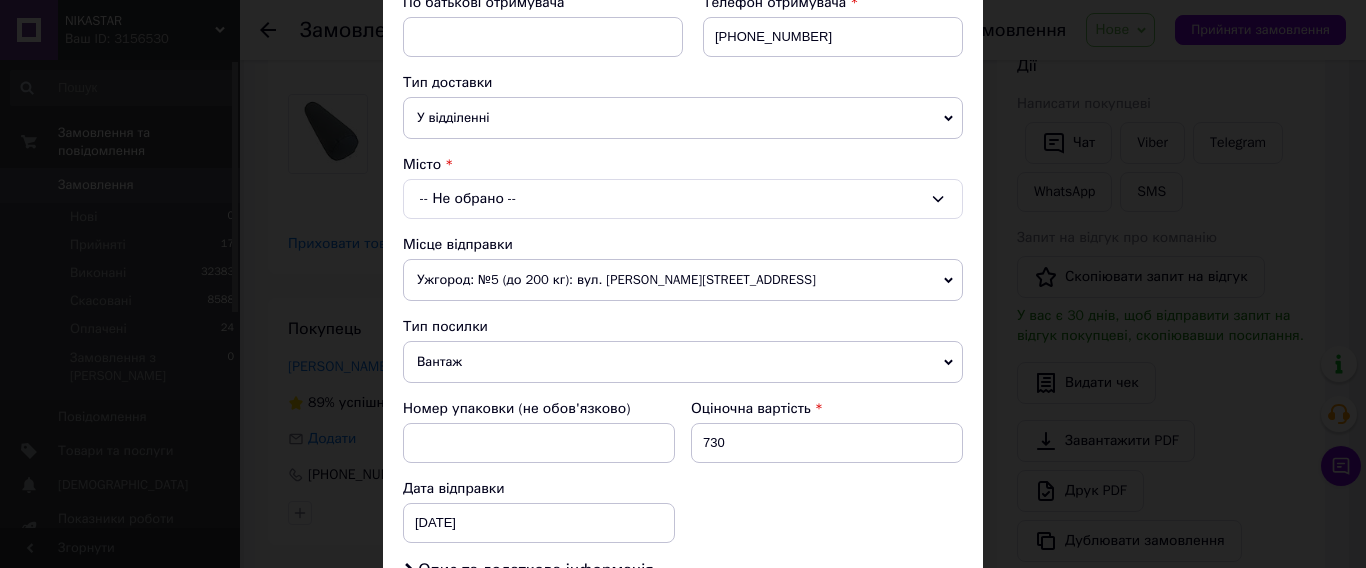 click on "-- Не обрано --" at bounding box center (683, 199) 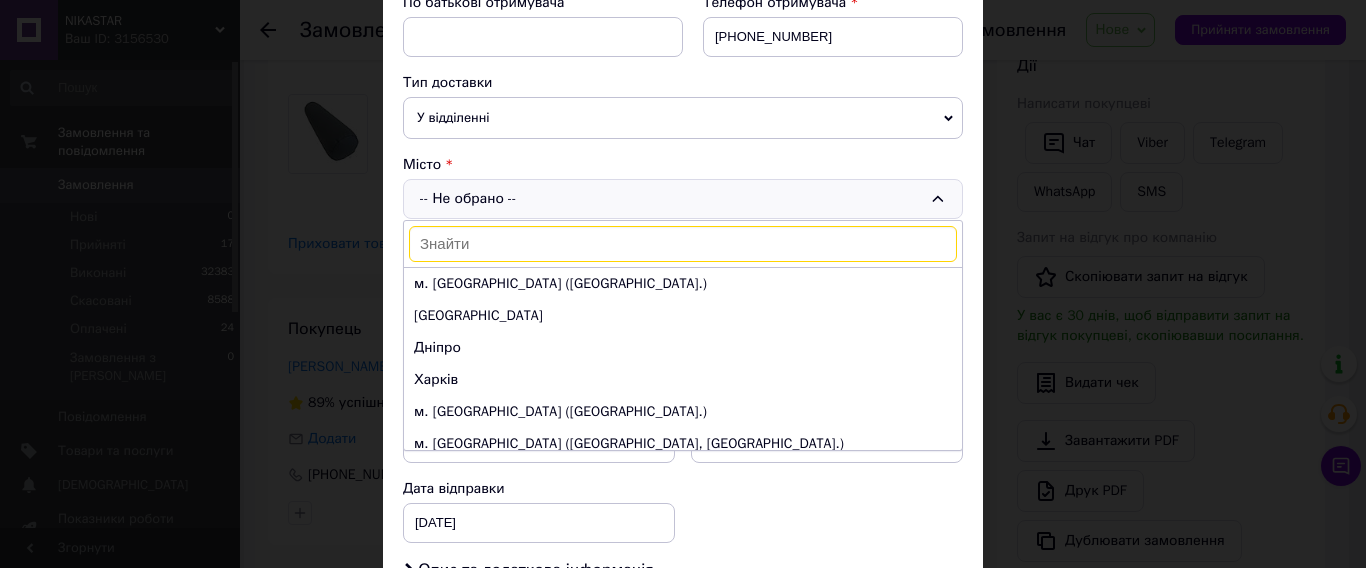 paste on "[GEOGRAPHIC_DATA]" 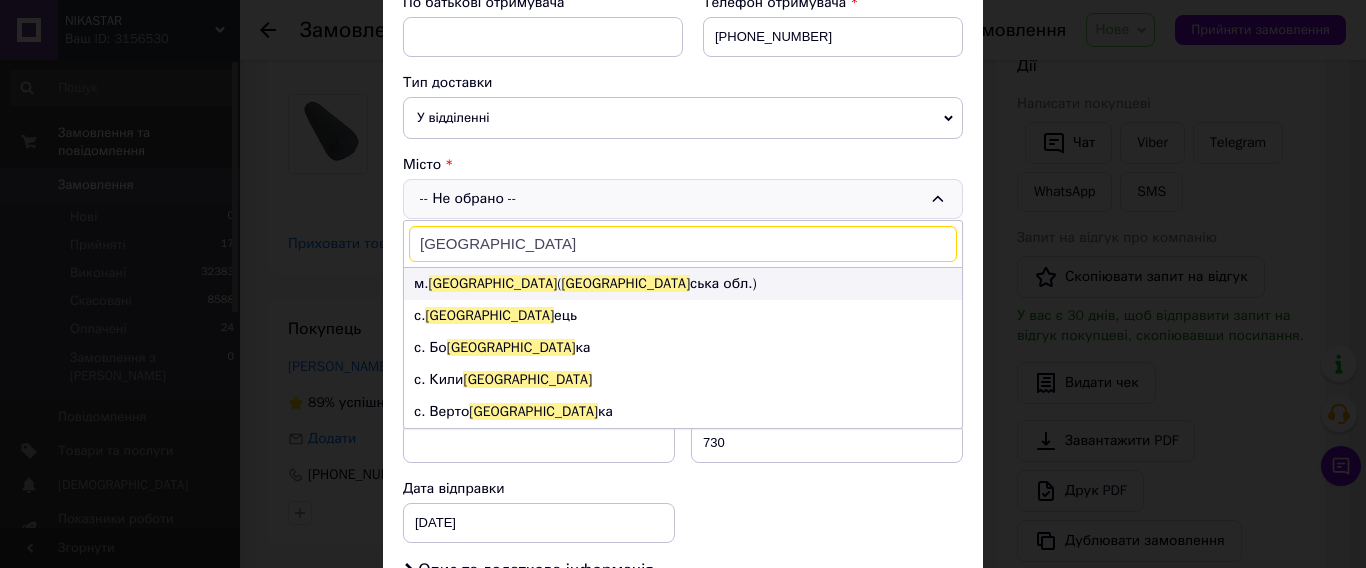 type on "[GEOGRAPHIC_DATA]" 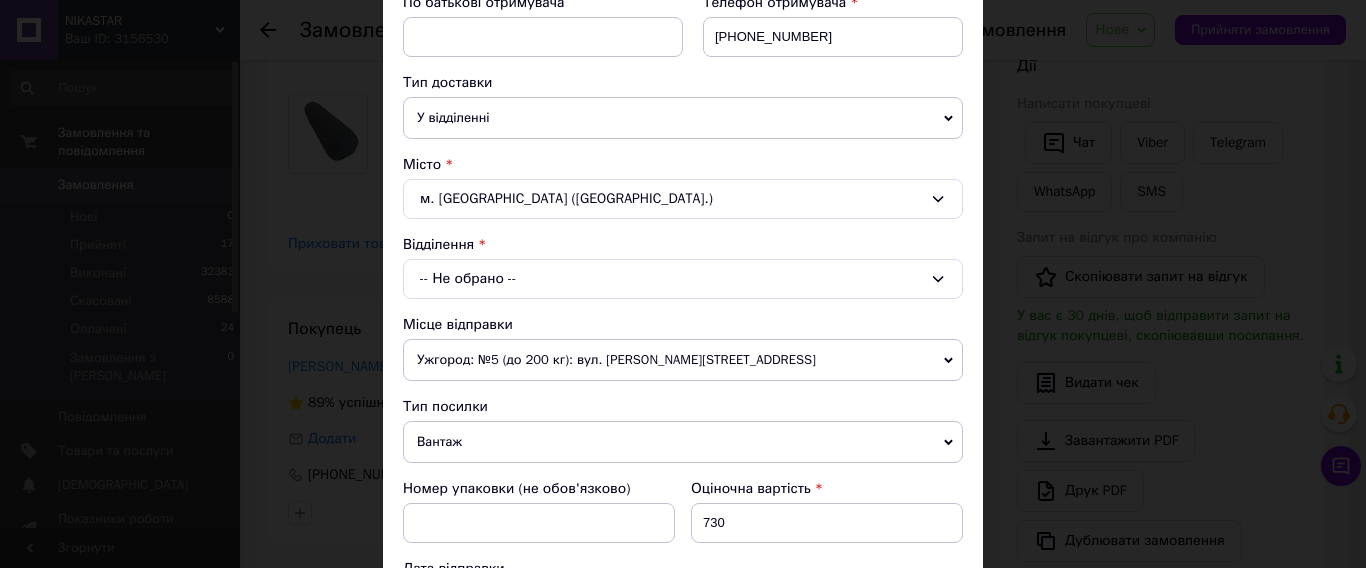 click on "-- Не обрано --" at bounding box center [683, 279] 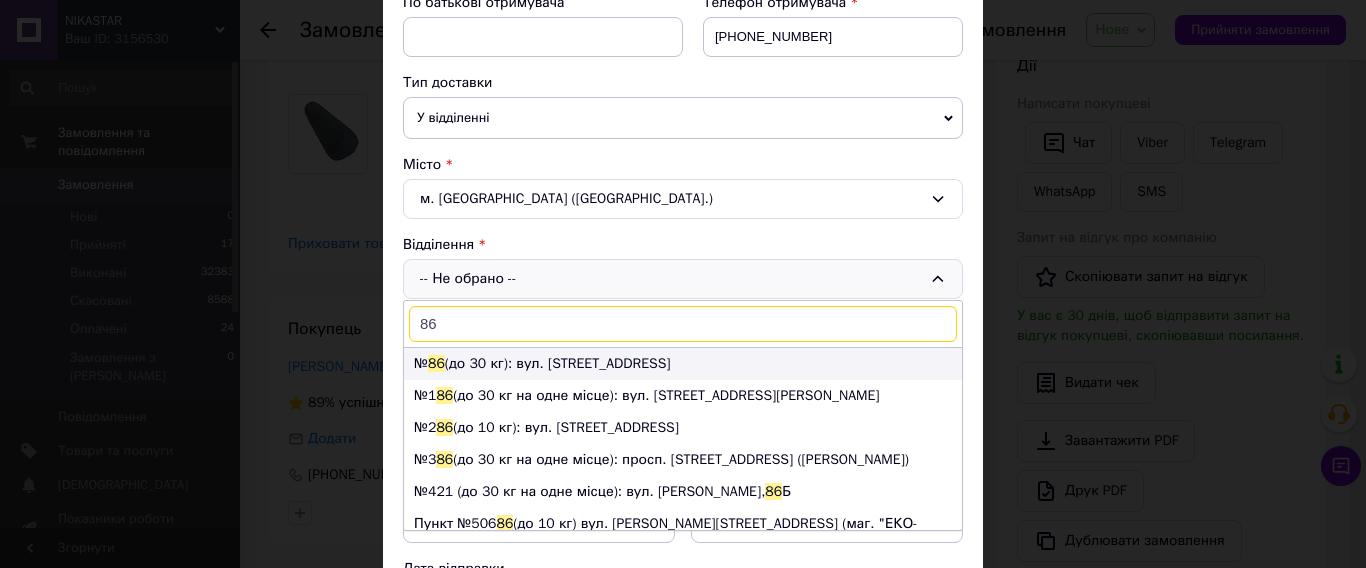 type on "86" 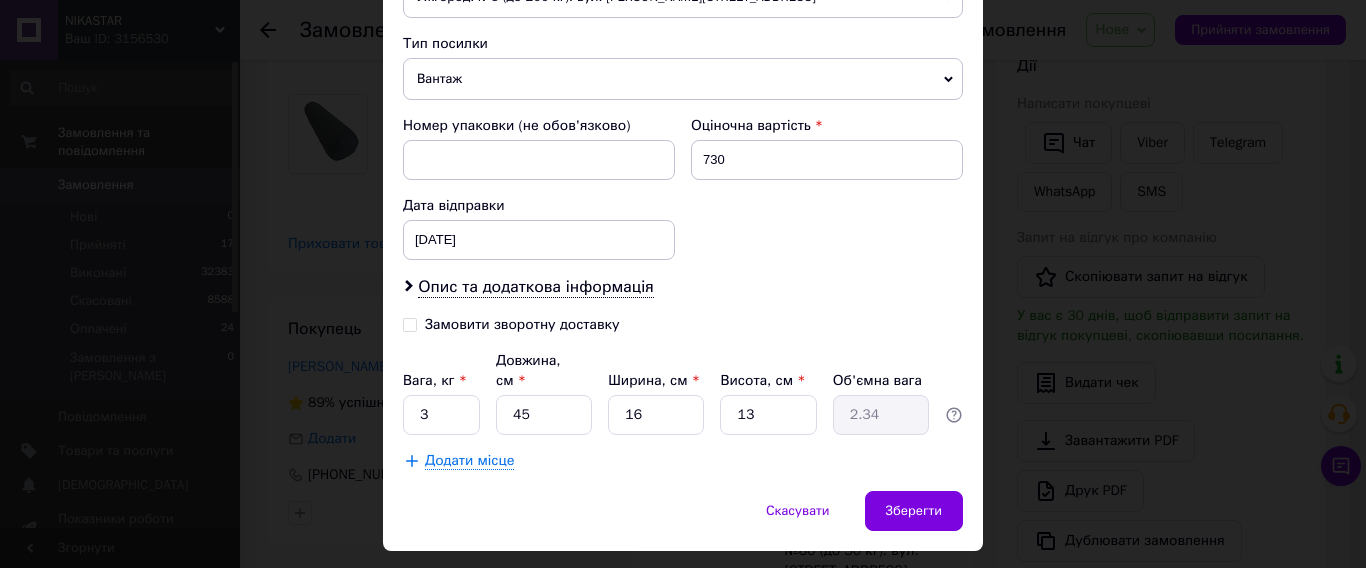 scroll, scrollTop: 796, scrollLeft: 0, axis: vertical 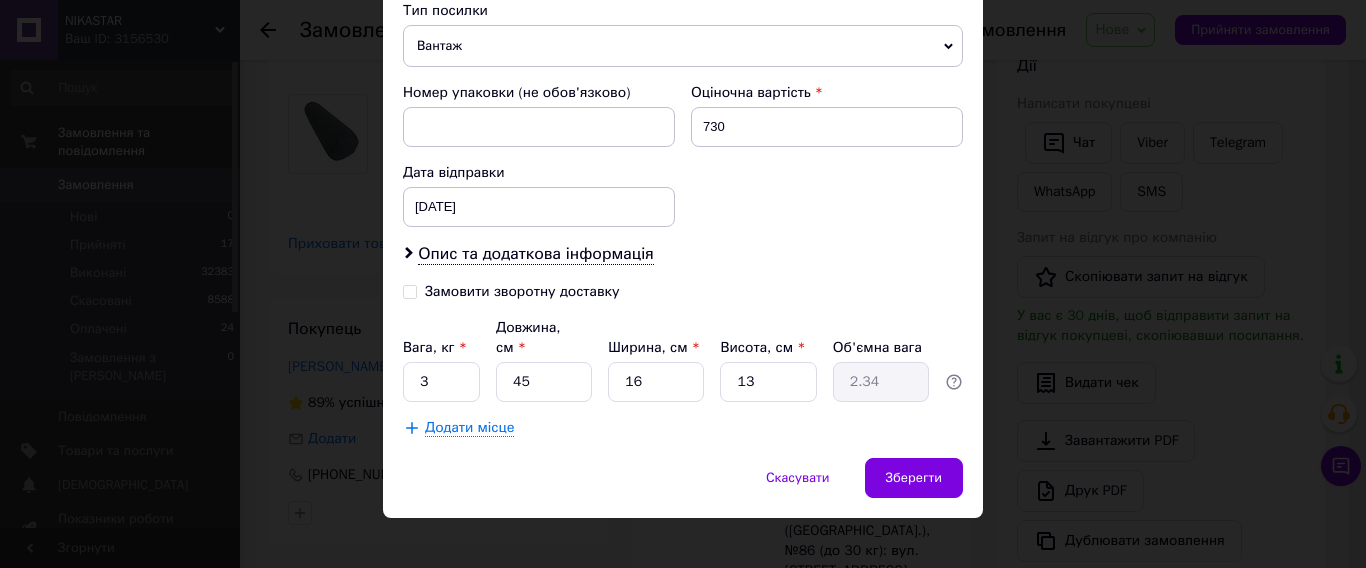 click on "Замовити зворотну доставку" at bounding box center [410, 290] 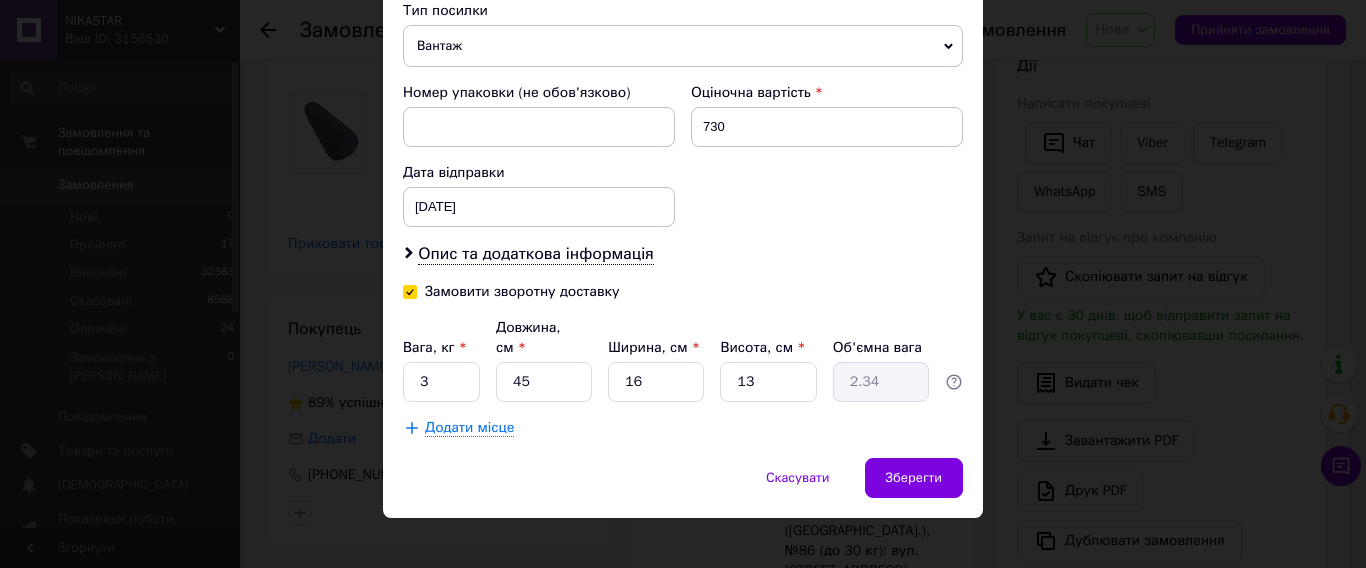 checkbox on "true" 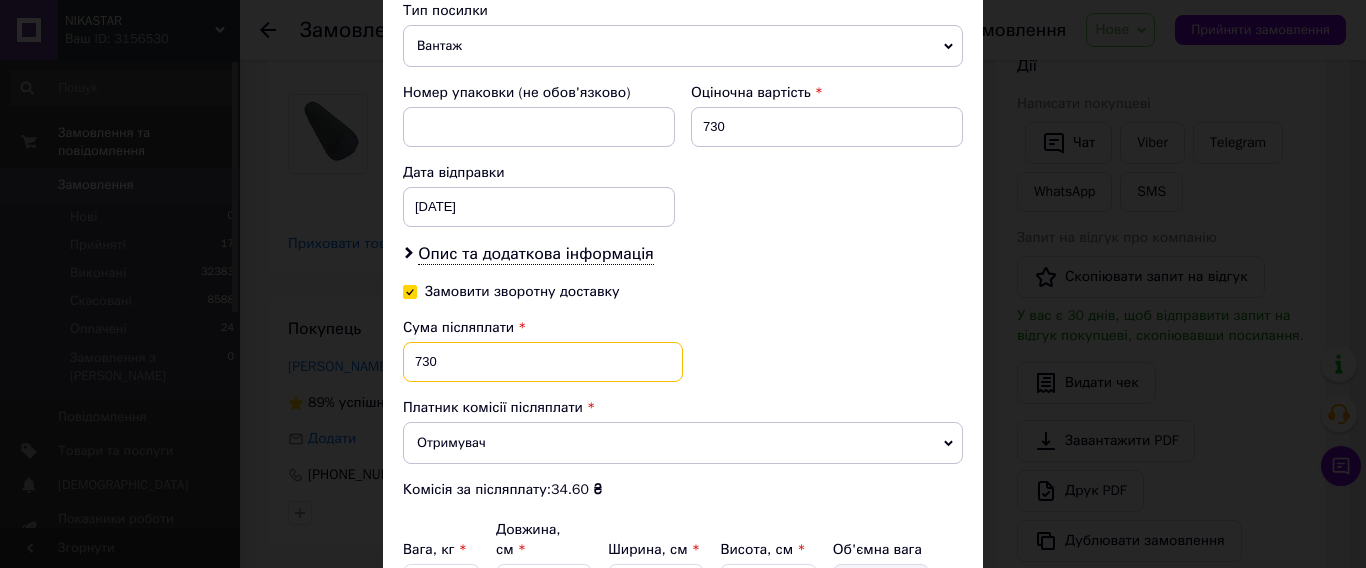 click on "730" at bounding box center [543, 362] 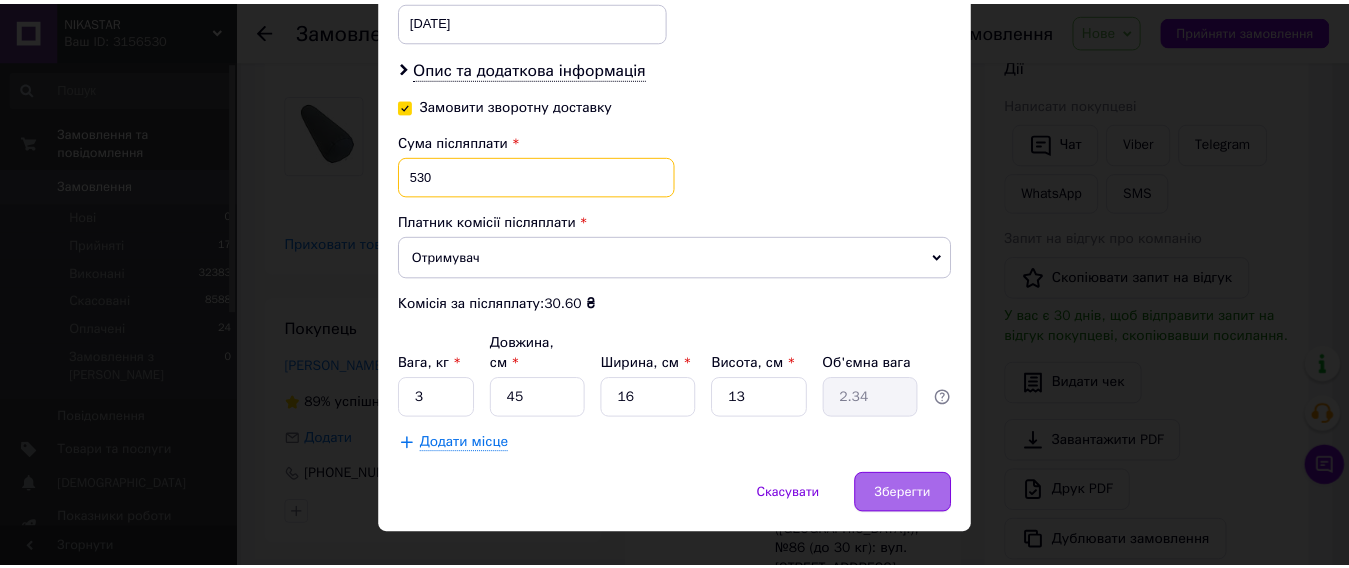 scroll, scrollTop: 996, scrollLeft: 0, axis: vertical 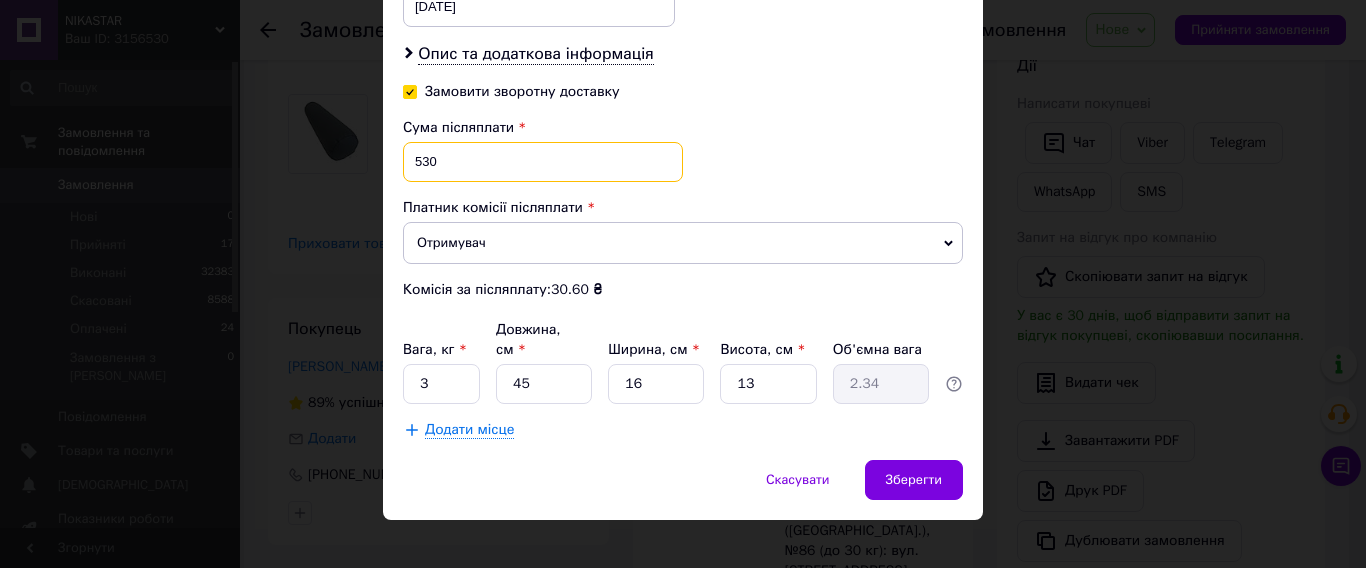 type on "530" 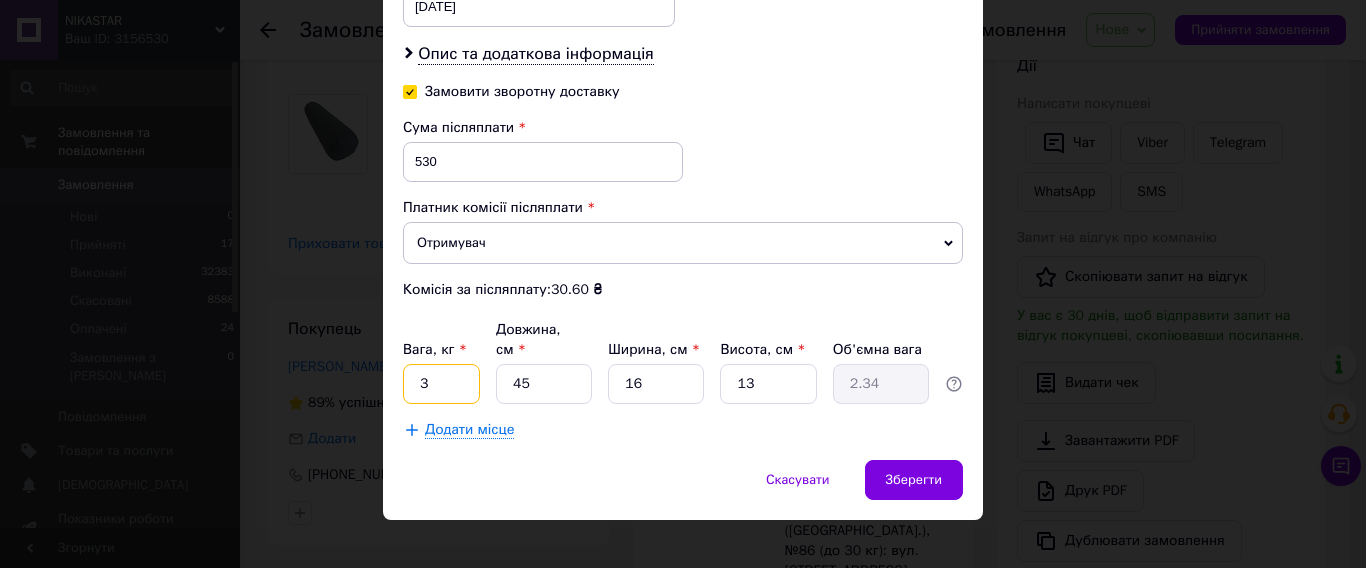 click on "Спосіб доставки Нова Пошта (безкоштовно від 3000 ₴) Платник Отримувач Відправник Прізвище отримувача [PERSON_NAME] Ім'я отримувача [PERSON_NAME] батькові отримувача Телефон отримувача [PHONE_NUMBER] Тип доставки У відділенні Кур'єром В поштоматі Місто м. [GEOGRAPHIC_DATA] ([GEOGRAPHIC_DATA].) Відділення №86 (до 30 кг): вул. [STREET_ADDRESS] Місце відправки Ужгород: №5 (до 200 кг): вул. [PERSON_NAME][STREET_ADDRESS] м. [GEOGRAPHIC_DATA] ([GEOGRAPHIC_DATA].): №1: вул. [STREET_ADDRESS] Дніпро: №163 (до 30 кг на одне місце): вул. Вокзальна, 6 м. [GEOGRAPHIC_DATA] ([GEOGRAPHIC_DATA].): №1: вул. [STREET_ADDRESS] (заїзд з вул. Європейська "Меблевий квартал") Тип посилки <" at bounding box center [683, -203] 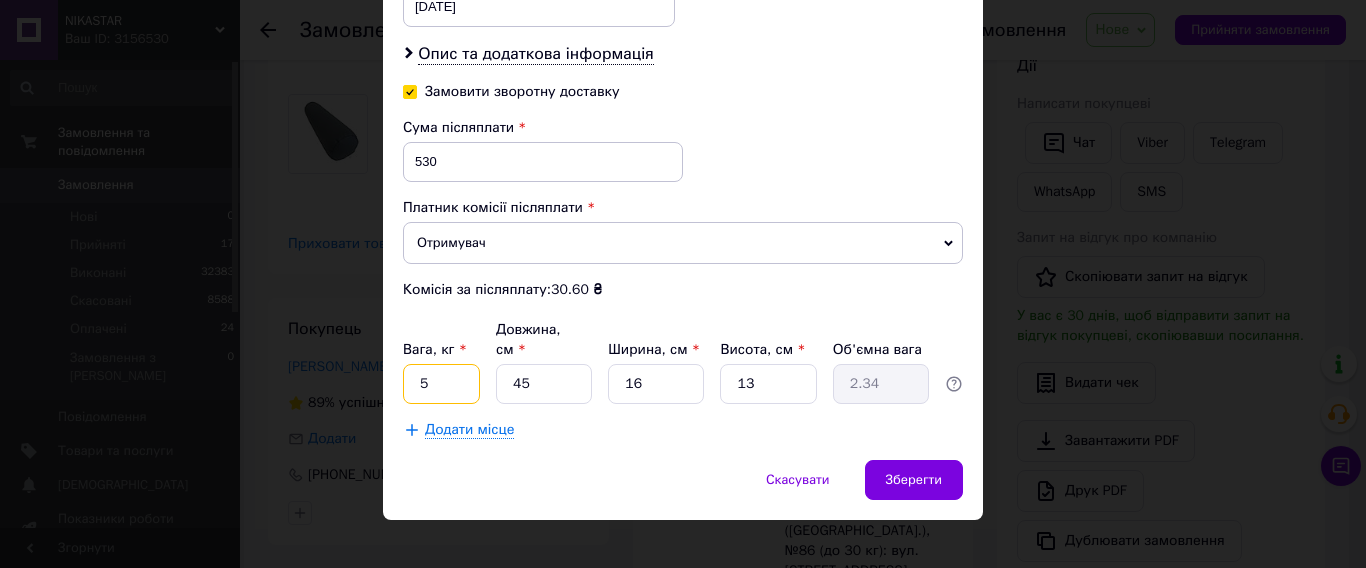 type on "5" 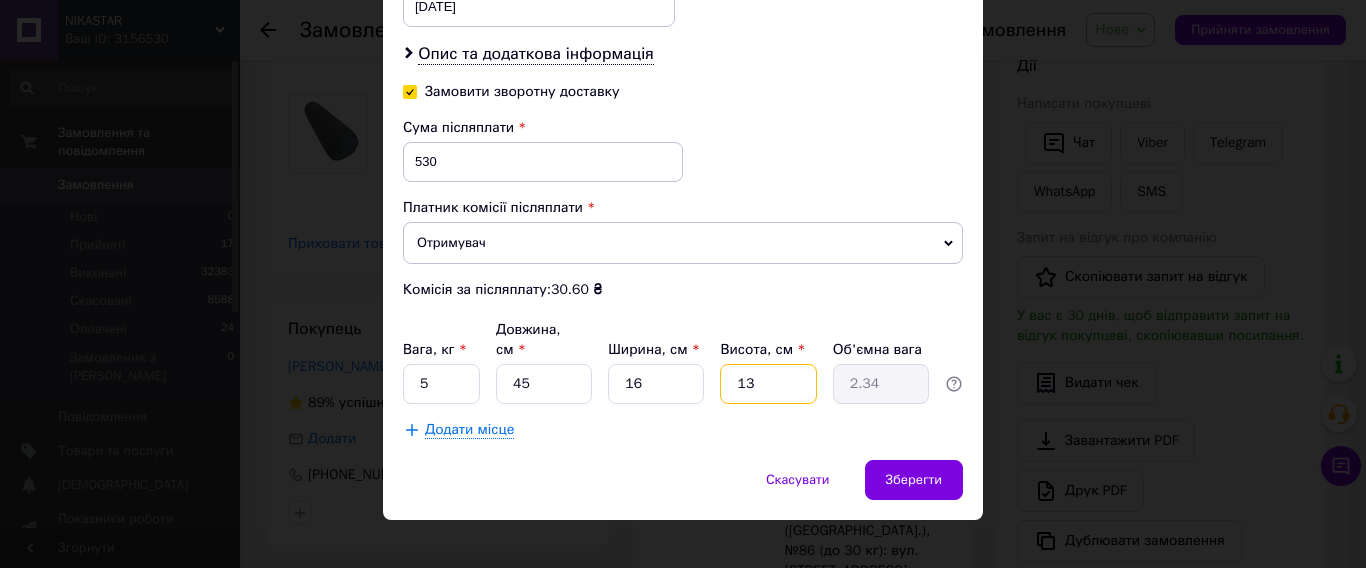drag, startPoint x: 735, startPoint y: 359, endPoint x: 783, endPoint y: 377, distance: 51.264023 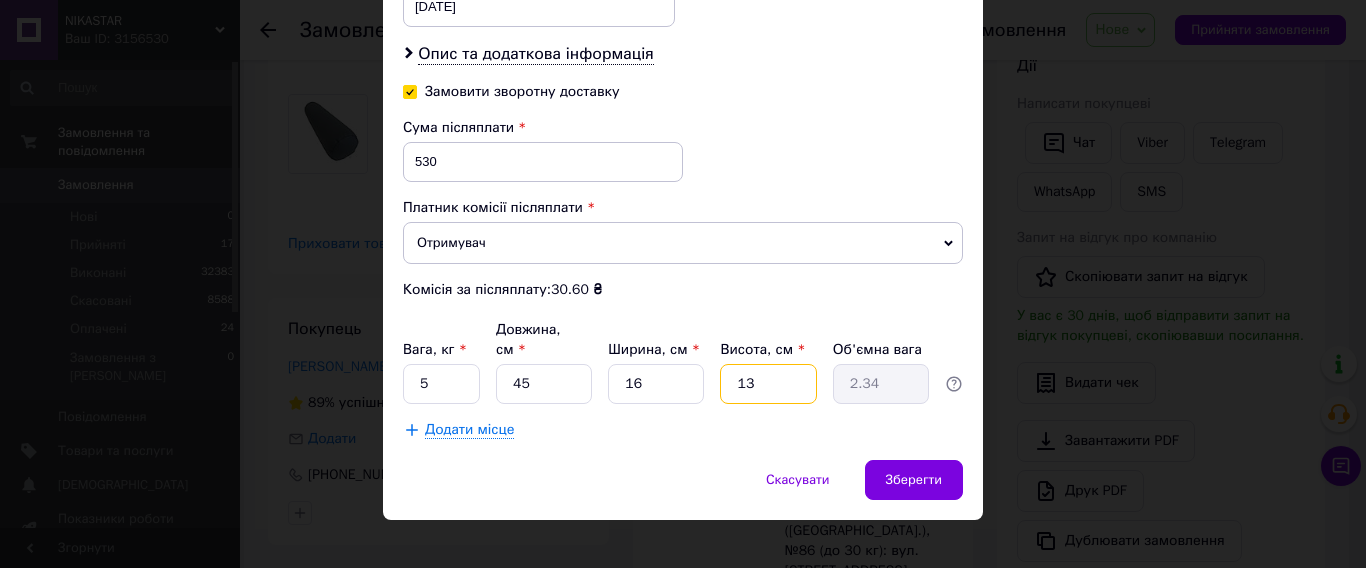 type on "3" 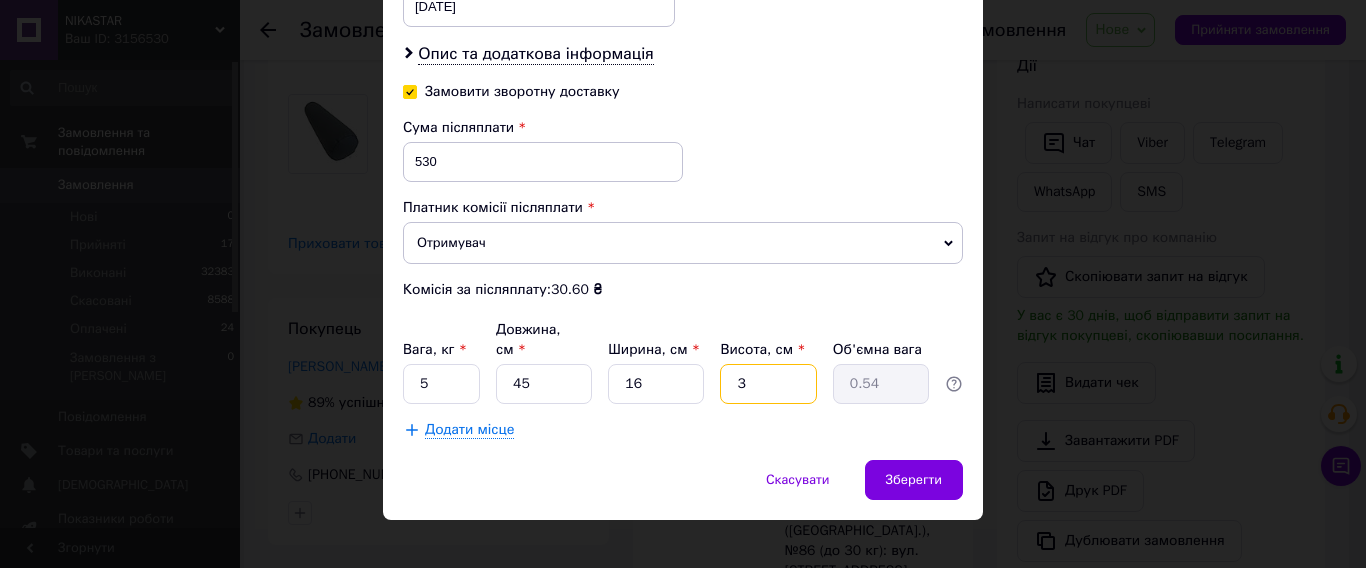 type on "30" 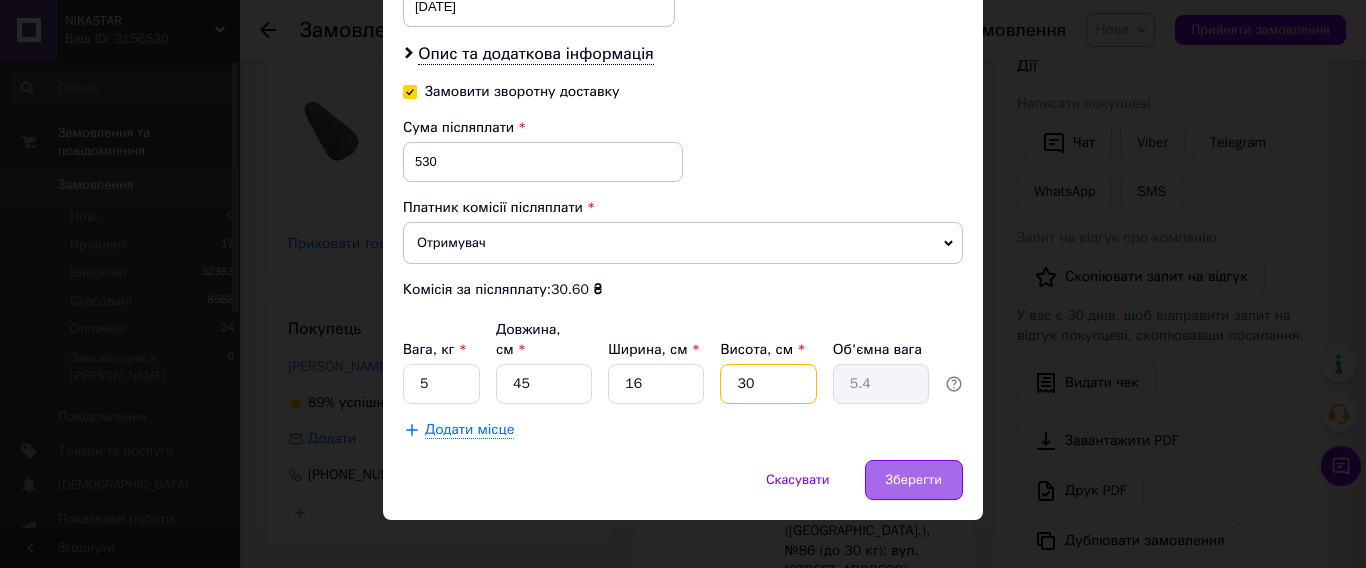 type on "30" 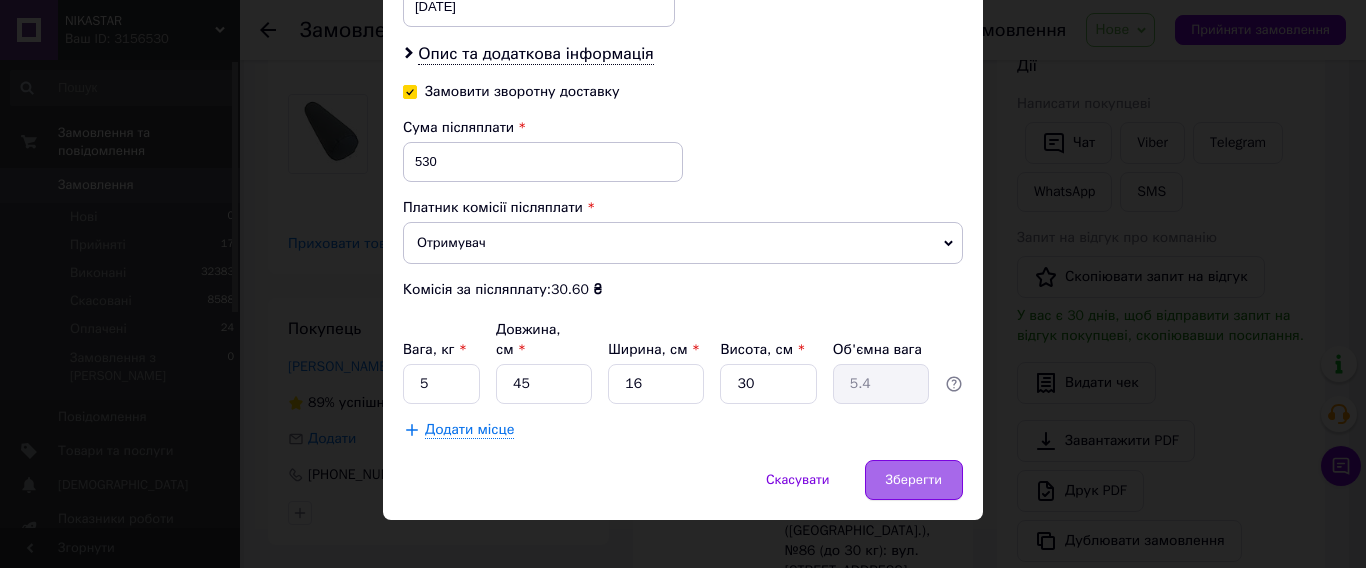 click on "Зберегти" at bounding box center (914, 480) 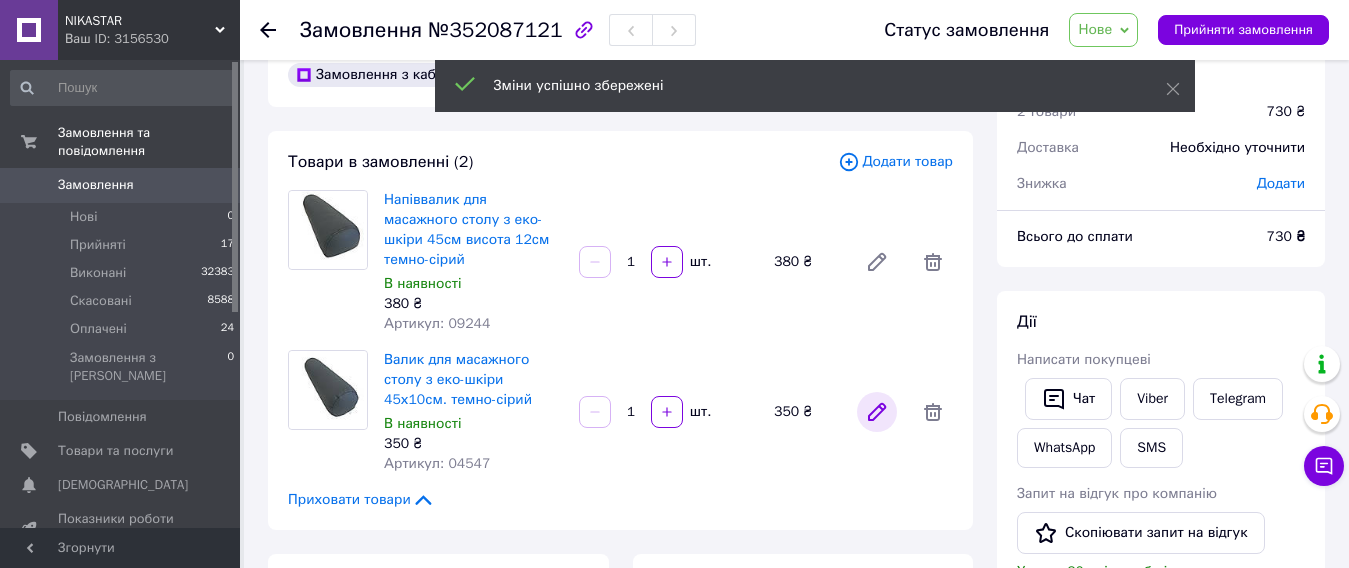 scroll, scrollTop: 0, scrollLeft: 0, axis: both 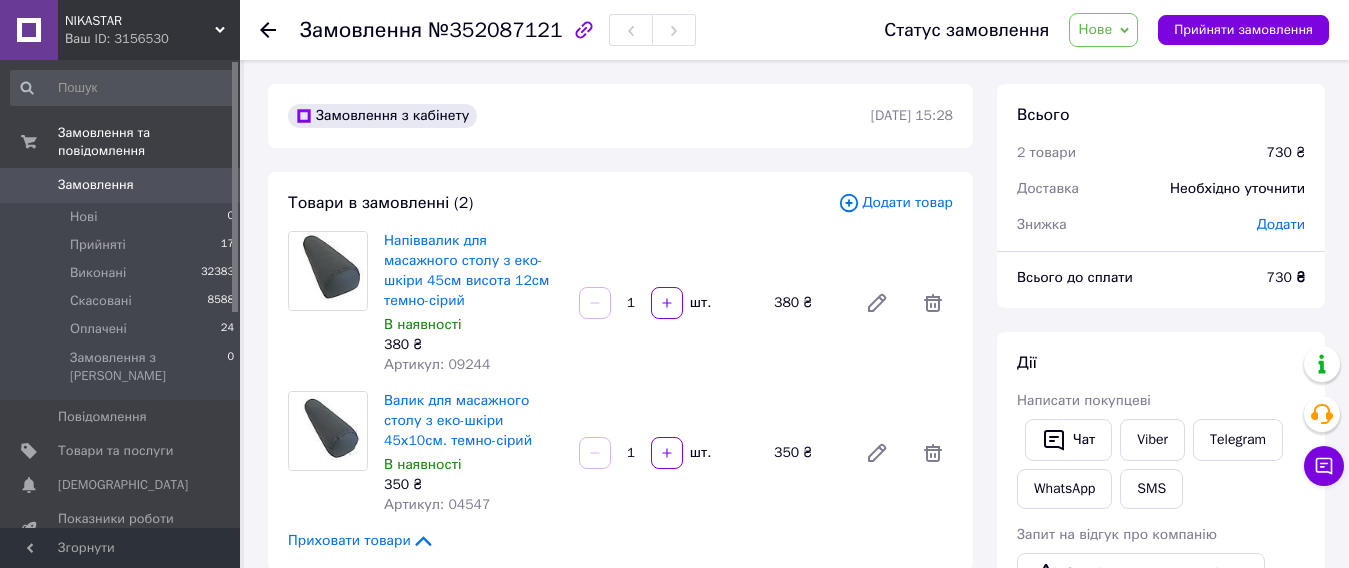 click on "Нове" at bounding box center (1095, 29) 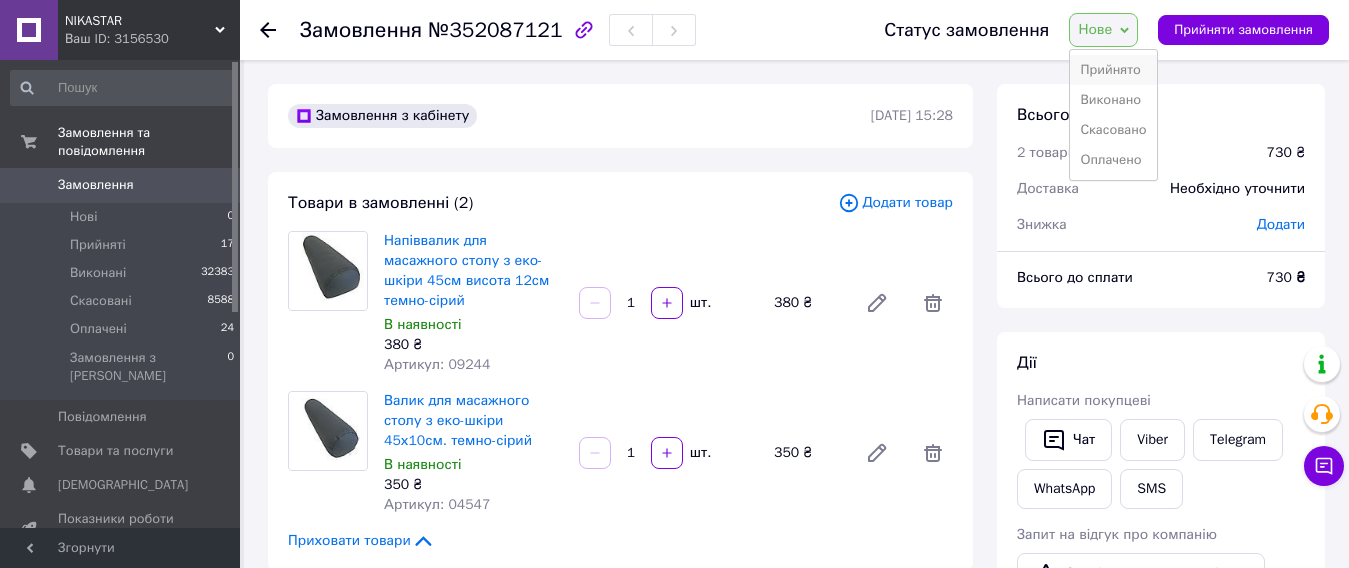 click on "Прийнято" at bounding box center [1113, 70] 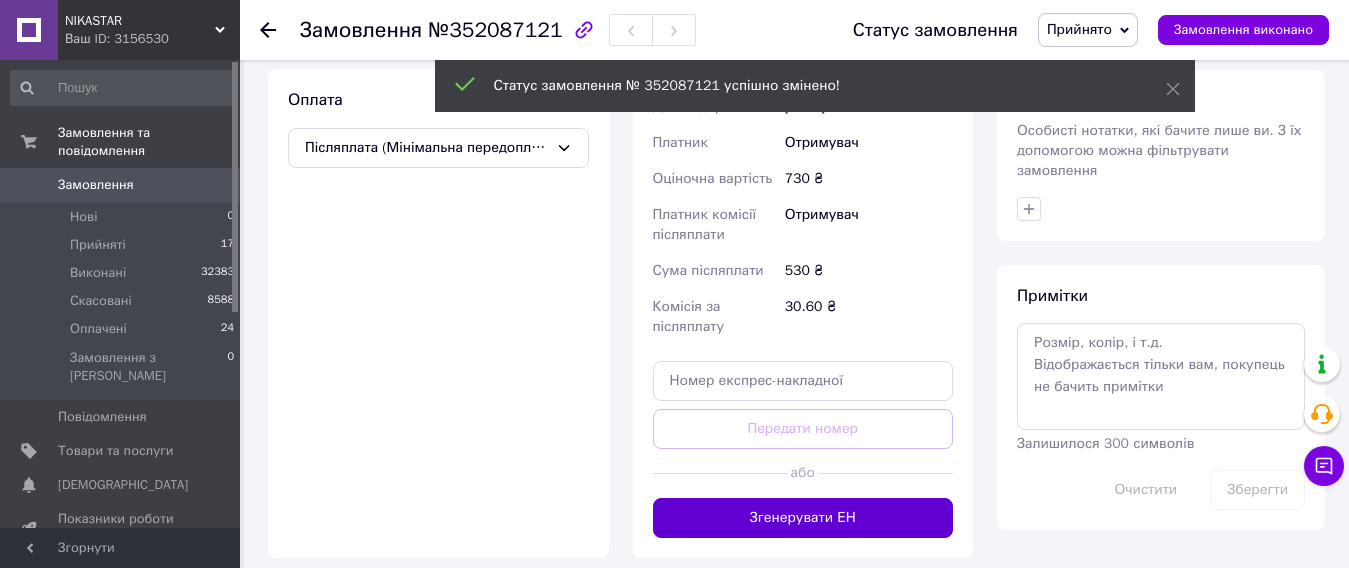 scroll, scrollTop: 800, scrollLeft: 0, axis: vertical 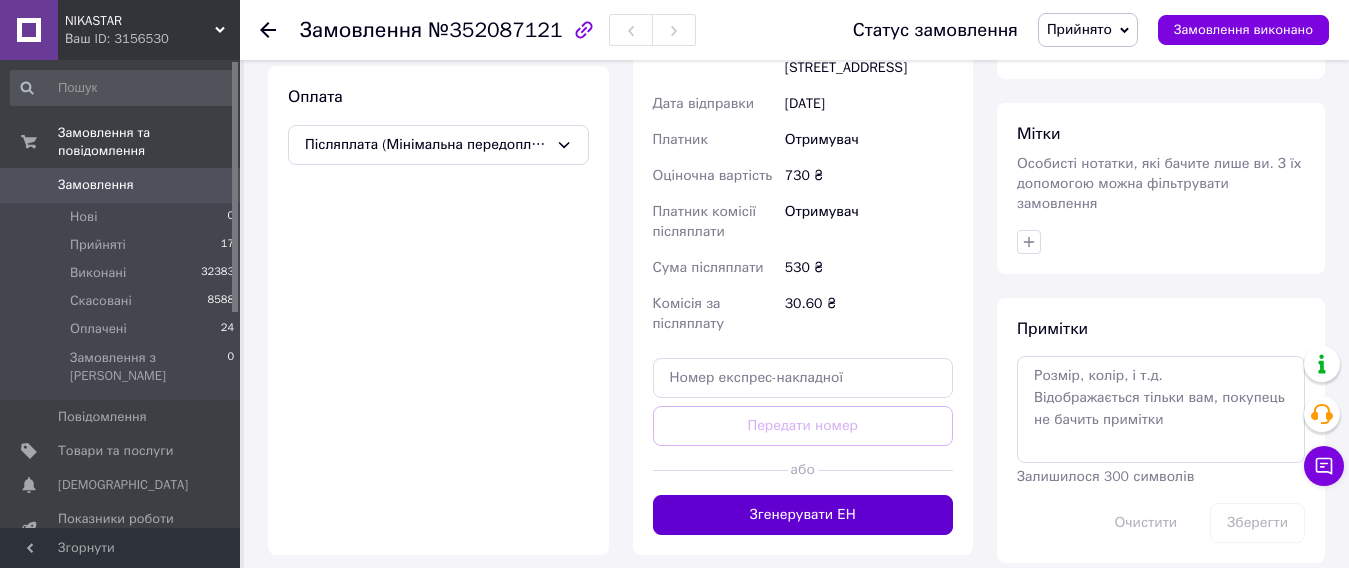 click on "Згенерувати ЕН" at bounding box center [803, 515] 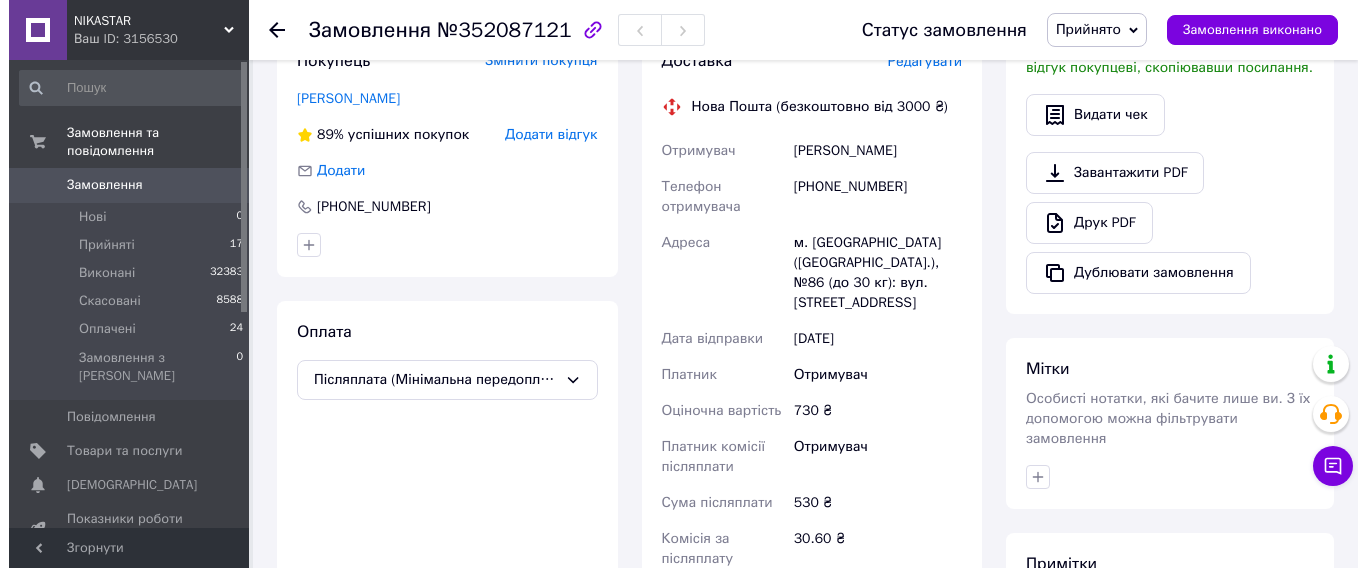 scroll, scrollTop: 500, scrollLeft: 0, axis: vertical 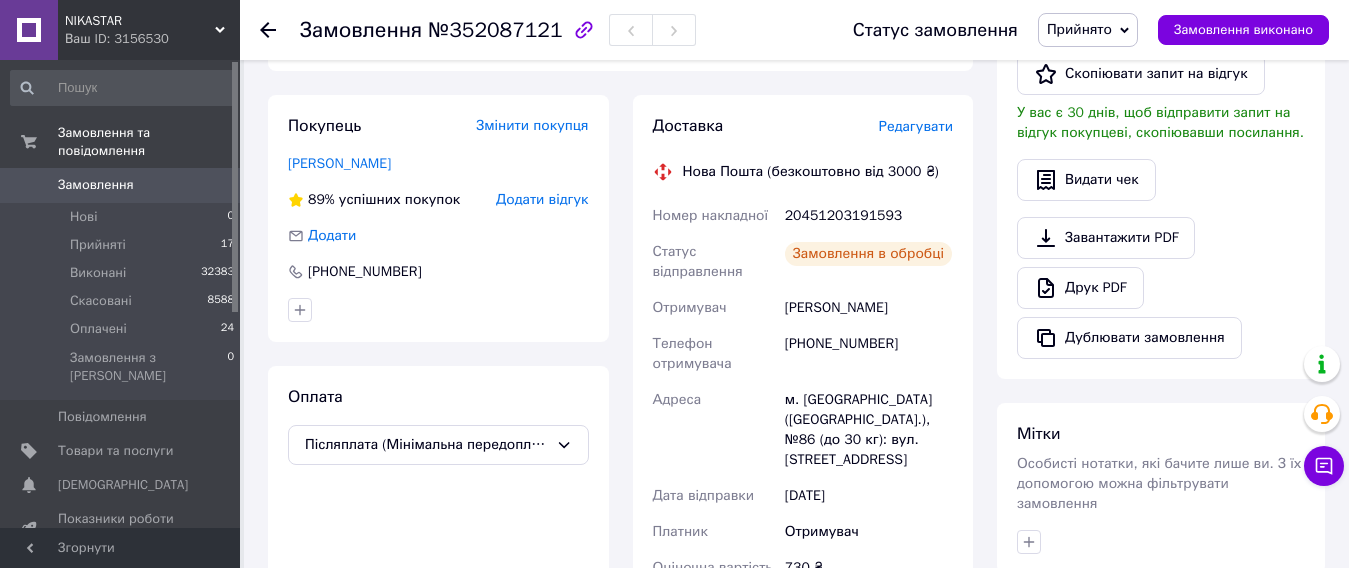 click on "Редагувати" at bounding box center [916, 126] 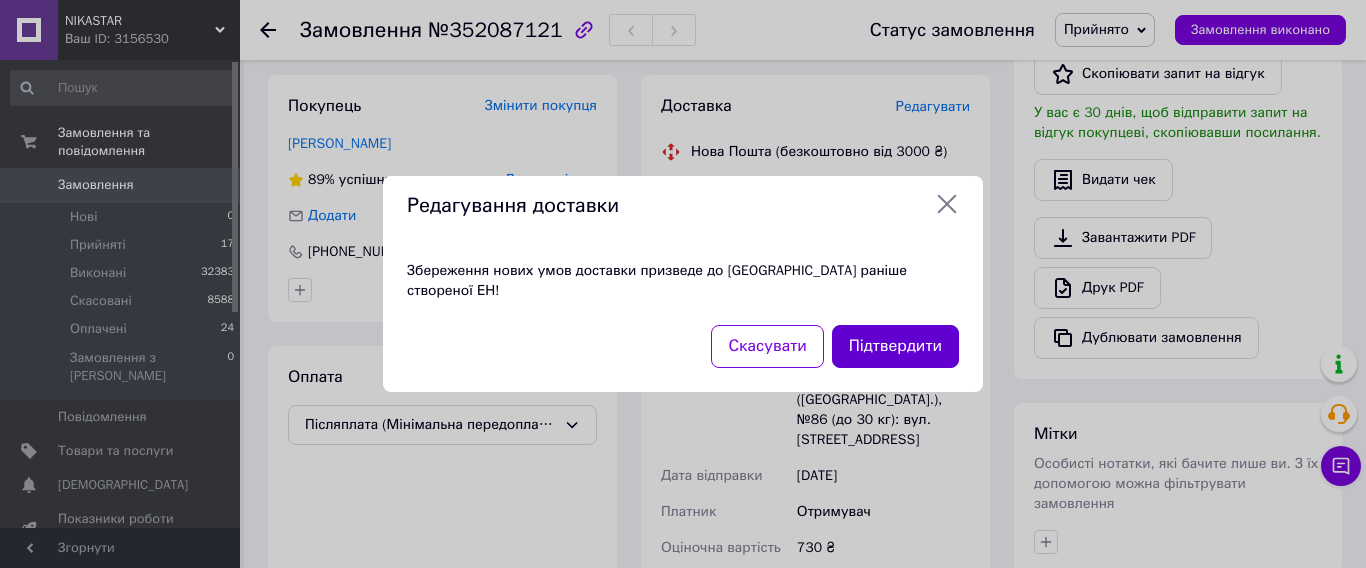 click on "Підтвердити" at bounding box center [895, 346] 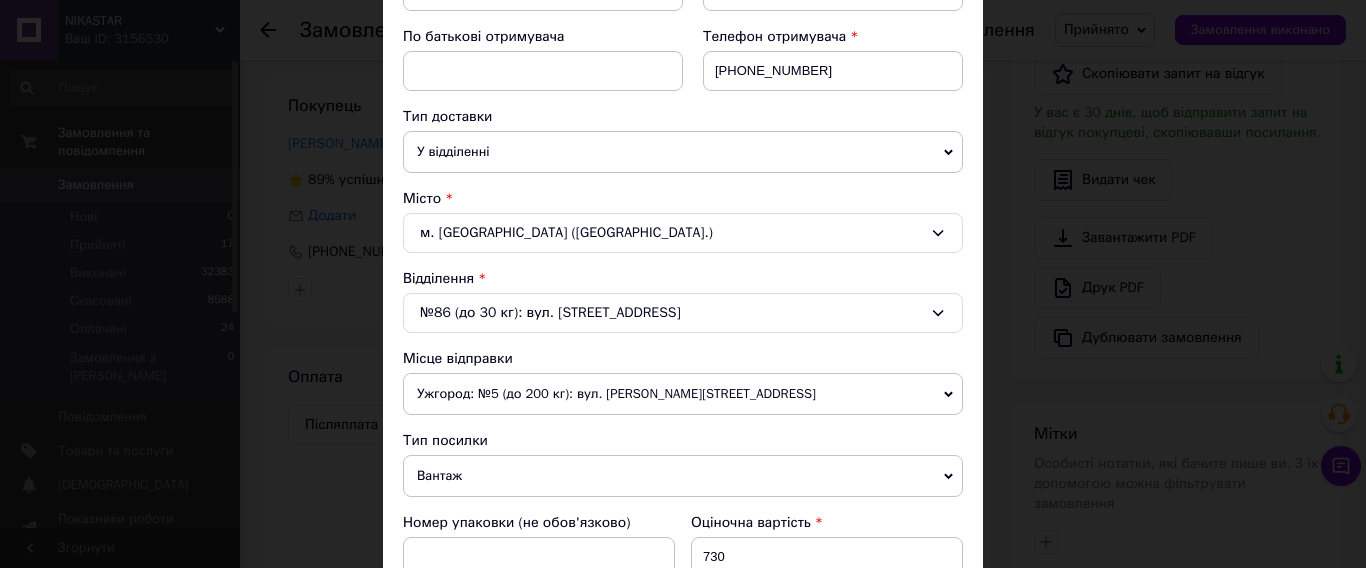 scroll, scrollTop: 400, scrollLeft: 0, axis: vertical 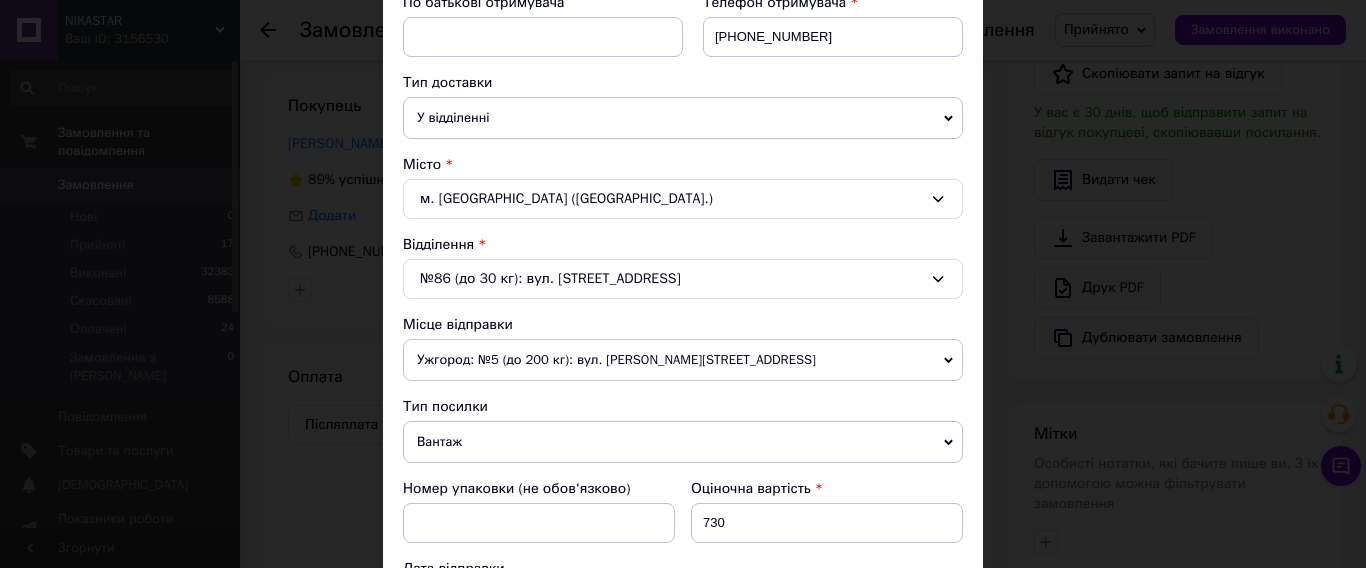 click on "Ужгород: №5 (до 200 кг): вул. [PERSON_NAME][STREET_ADDRESS]" at bounding box center (683, 360) 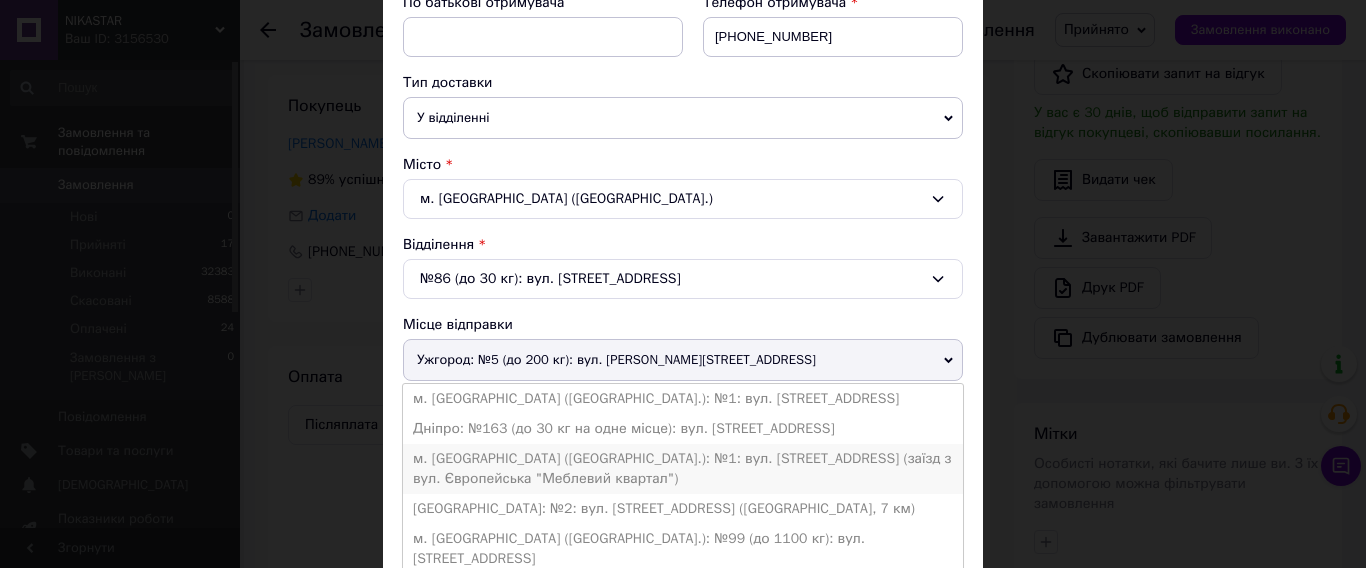 click on "м. [GEOGRAPHIC_DATA] ([GEOGRAPHIC_DATA].): №1: вул. [STREET_ADDRESS] (заїзд з вул. Європейська "Меблевий квартал")" at bounding box center (683, 469) 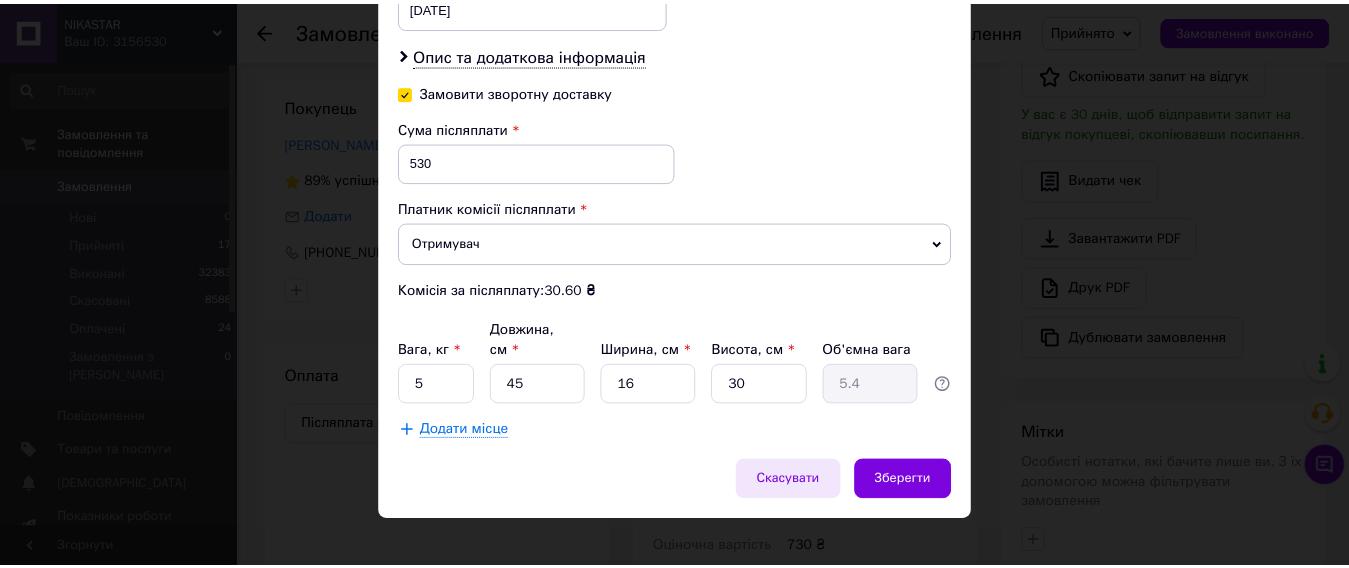 scroll, scrollTop: 1018, scrollLeft: 0, axis: vertical 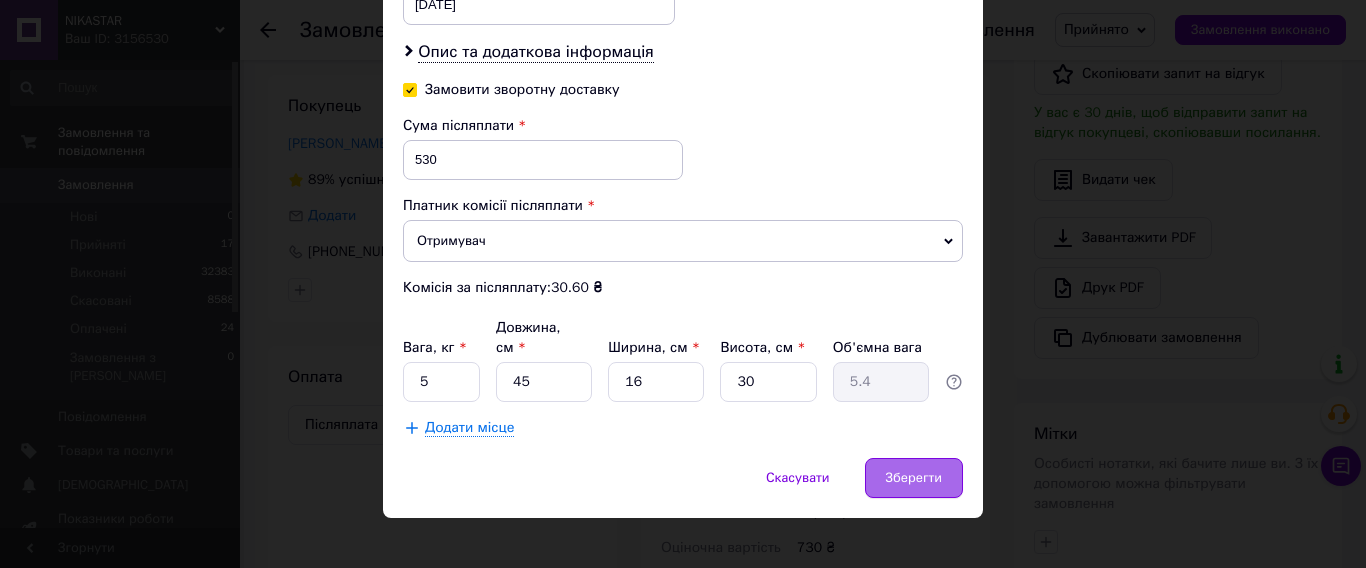 click on "Зберегти" at bounding box center (914, 478) 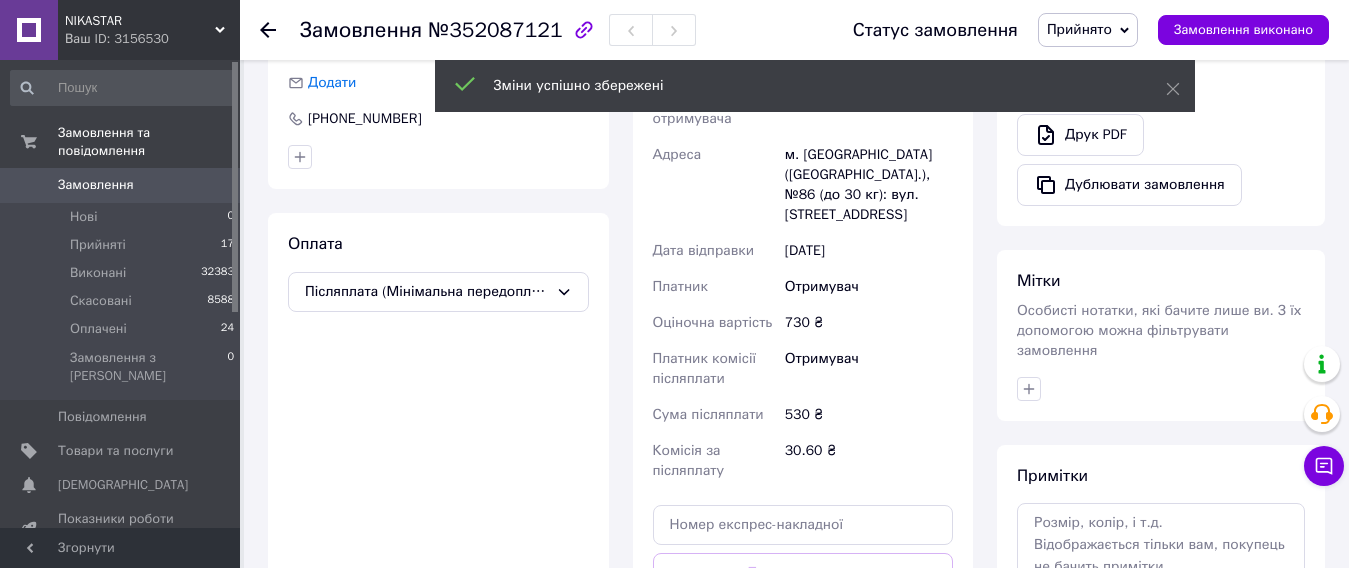 scroll, scrollTop: 800, scrollLeft: 0, axis: vertical 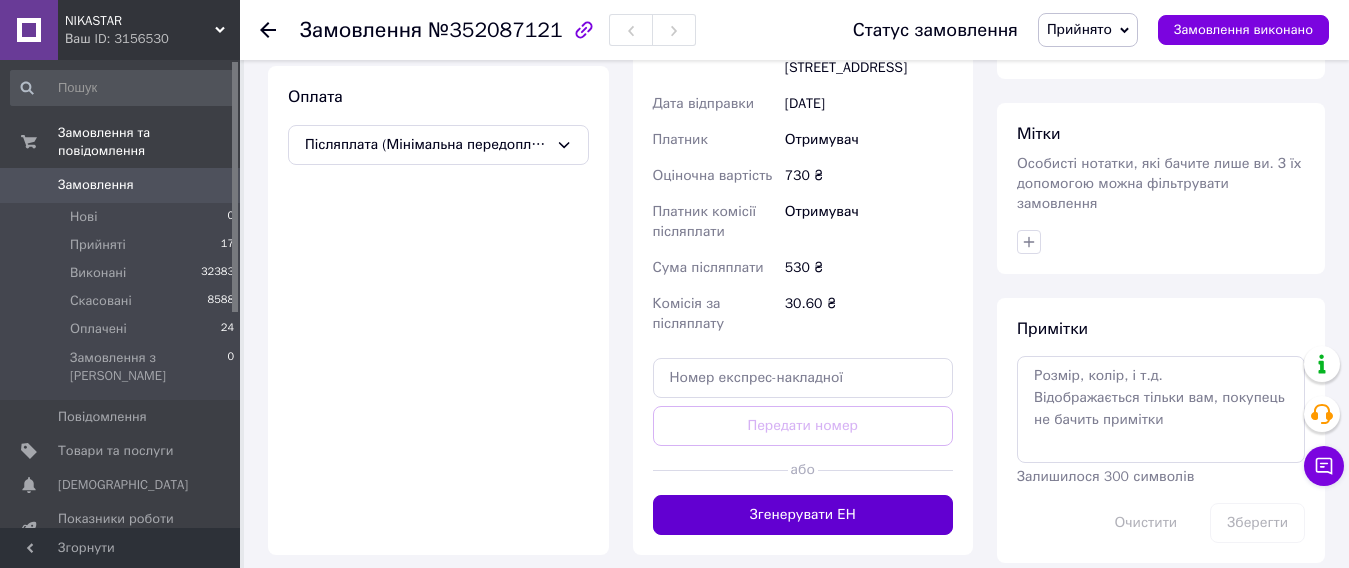 click on "Згенерувати ЕН" at bounding box center (803, 515) 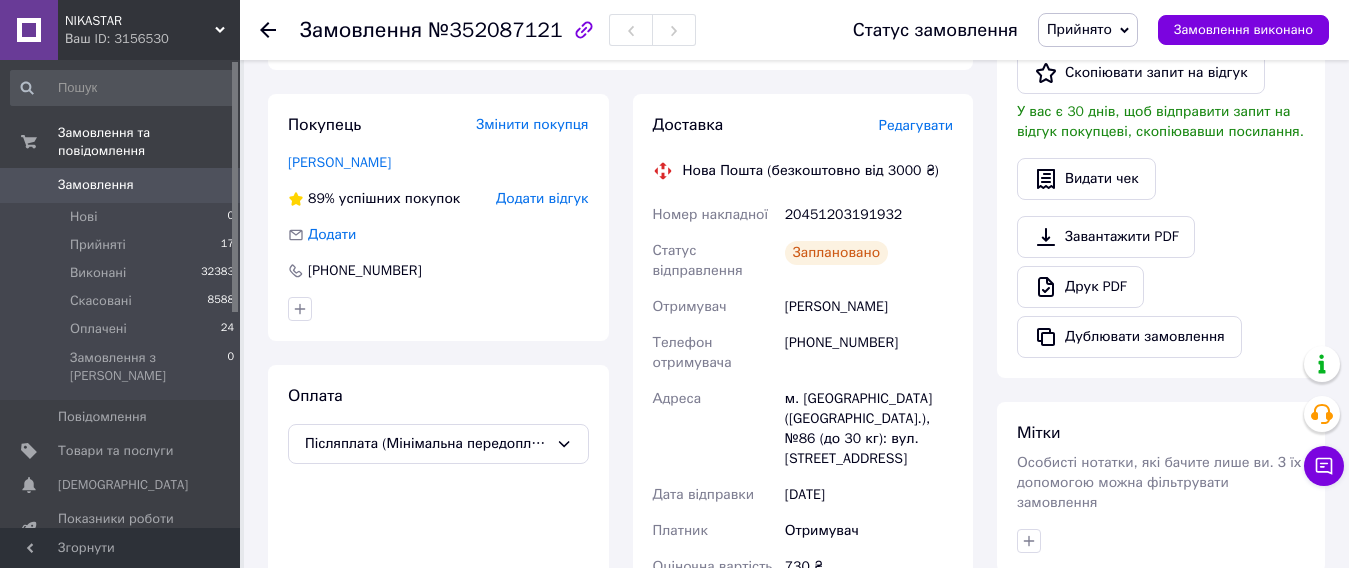 scroll, scrollTop: 400, scrollLeft: 0, axis: vertical 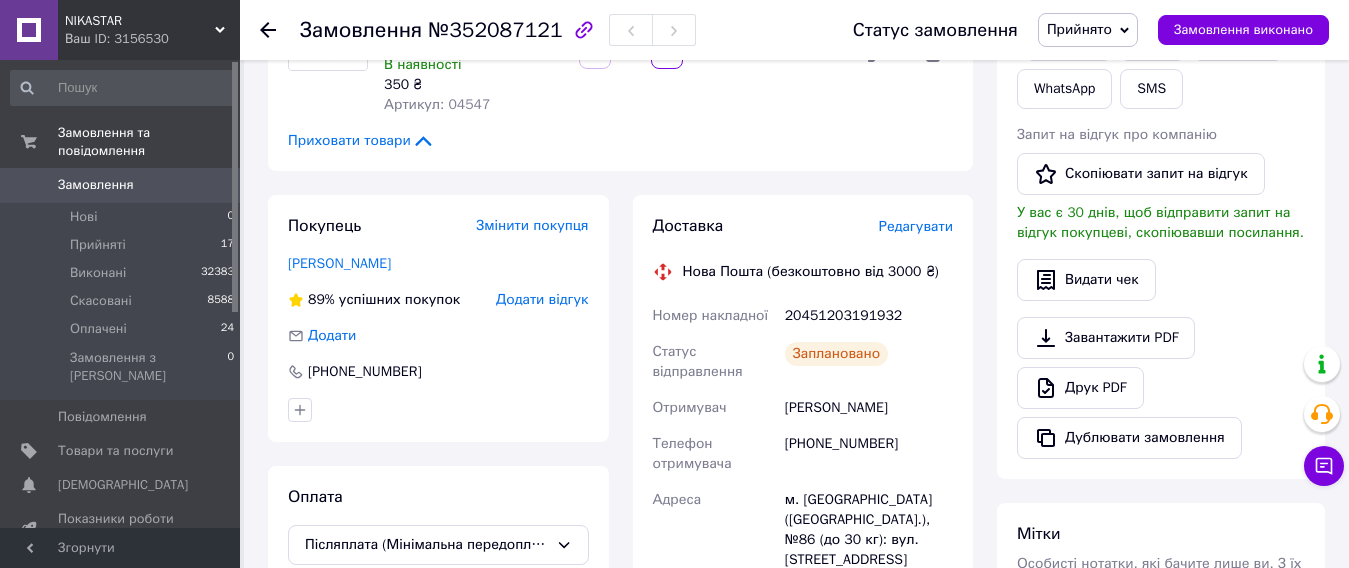 click on "[PERSON_NAME] покупцеві   Чат Viber Telegram WhatsApp SMS Запит на відгук про компанію   Скопіювати запит на відгук У вас є 30 днів, щоб відправити запит на відгук покупцеві, скопіювавши посилання.   Видати чек   Завантажити PDF   Друк PDF   Дублювати замовлення" at bounding box center (1161, 205) 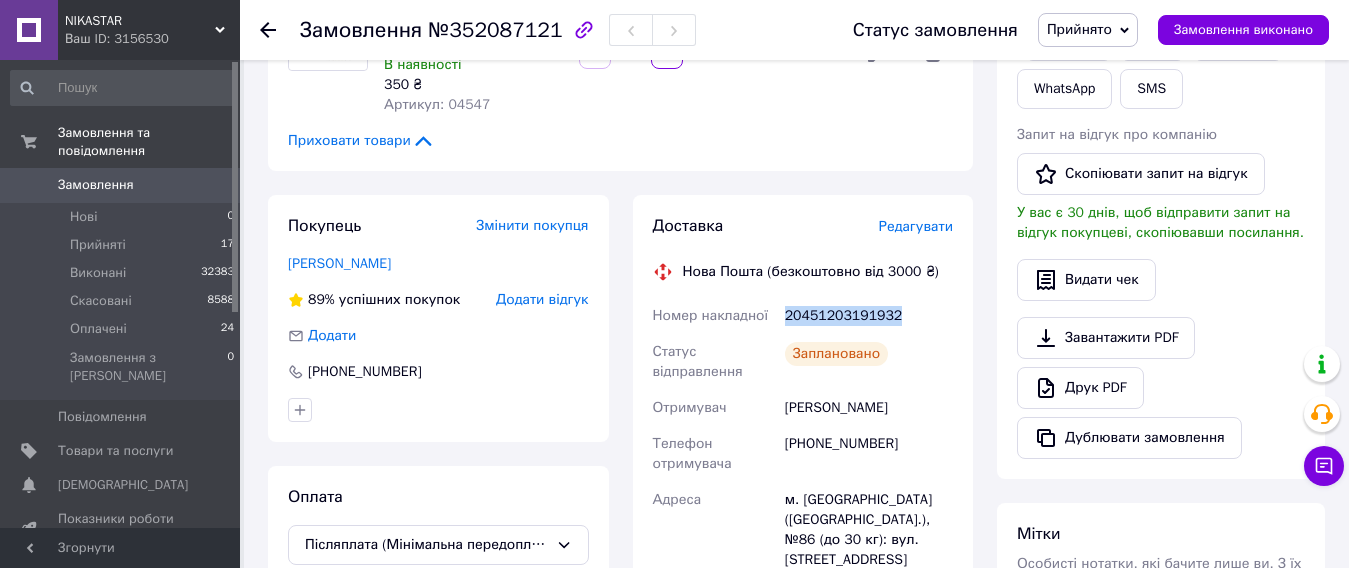 click on "20451203191932" at bounding box center (869, 316) 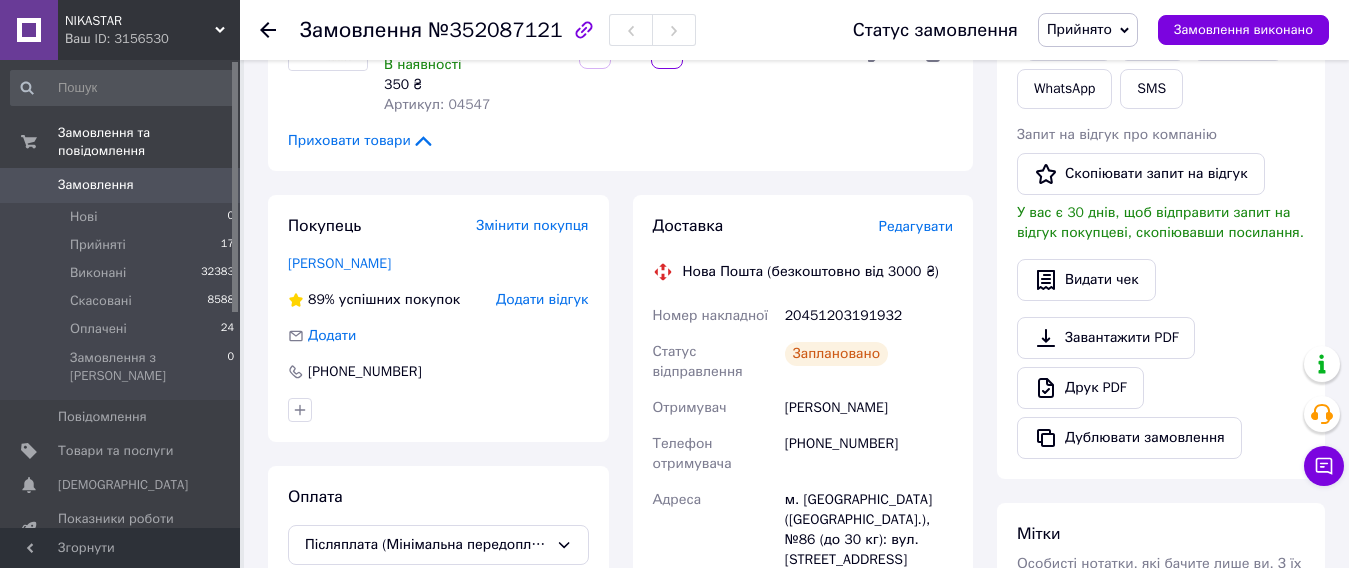 click on "Всього 2 товари 730 ₴ Доставка 113.65 ₴ Знижка Додати Всього до сплати 730 ₴ Дії Написати покупцеві   Чат Viber Telegram WhatsApp SMS Запит на відгук про компанію   Скопіювати запит на відгук У вас є 30 днів, щоб відправити запит на відгук покупцеві, скопіювавши посилання.   Видати чек   Завантажити PDF   Друк PDF   Дублювати замовлення Мітки Особисті нотатки, які бачите лише ви. З їх допомогою можна фільтрувати замовлення Примітки Залишилося 300 символів Очистити Зберегти" at bounding box center (1161, 590) 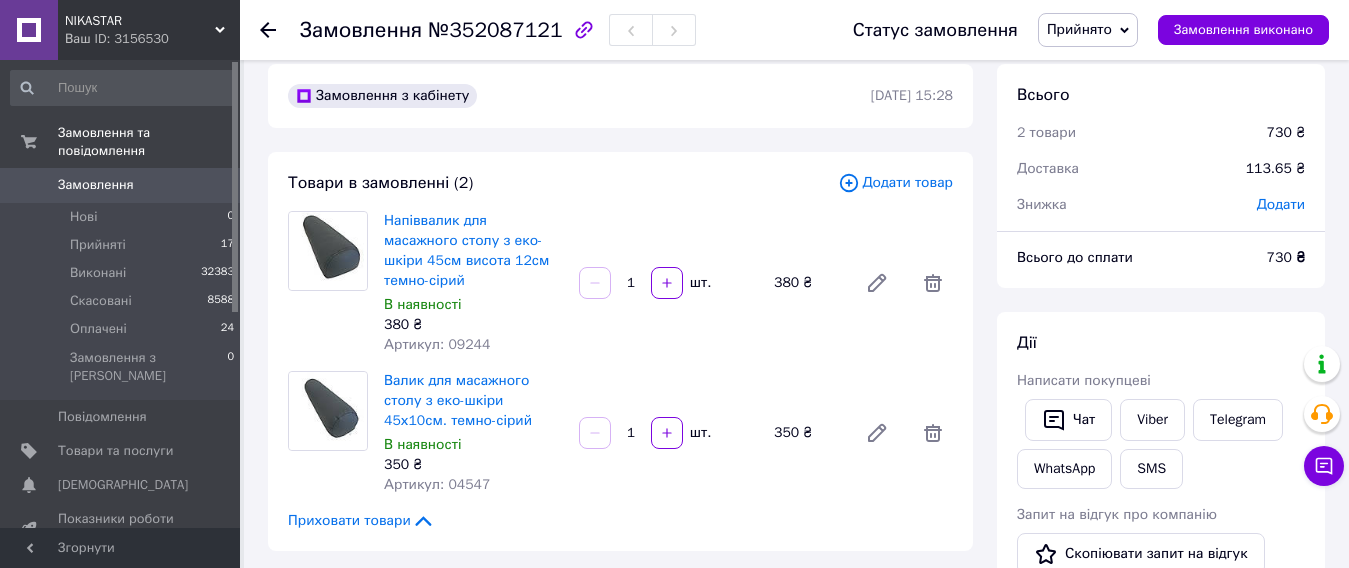 scroll, scrollTop: 0, scrollLeft: 0, axis: both 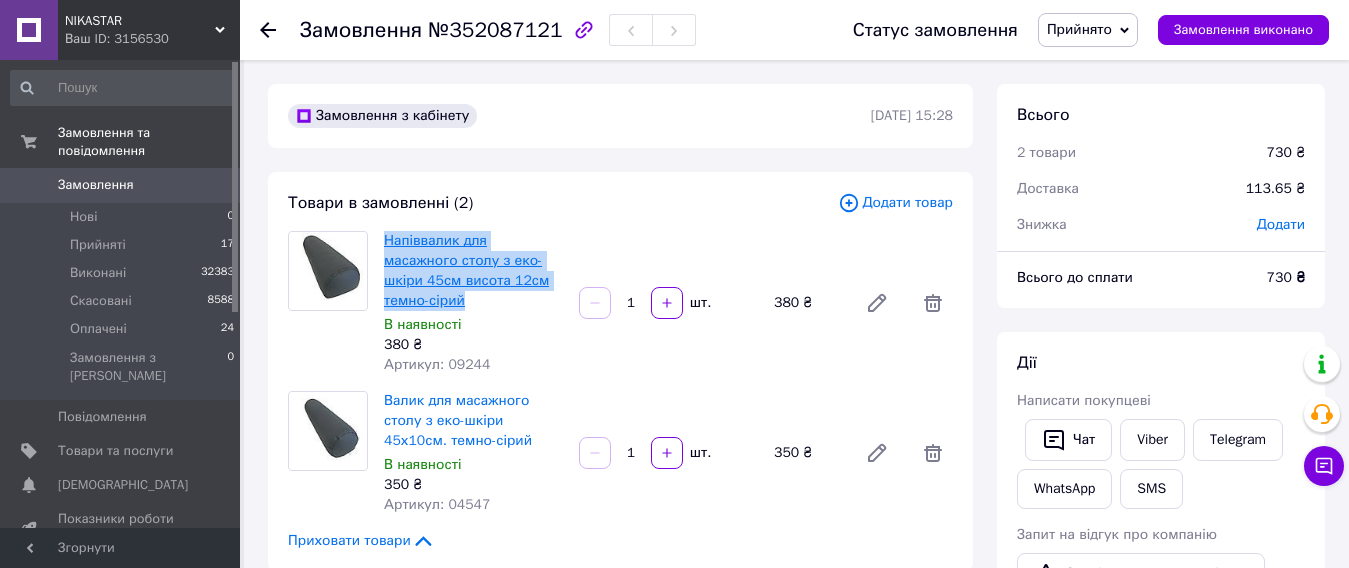 drag, startPoint x: 555, startPoint y: 278, endPoint x: 385, endPoint y: 236, distance: 175.11139 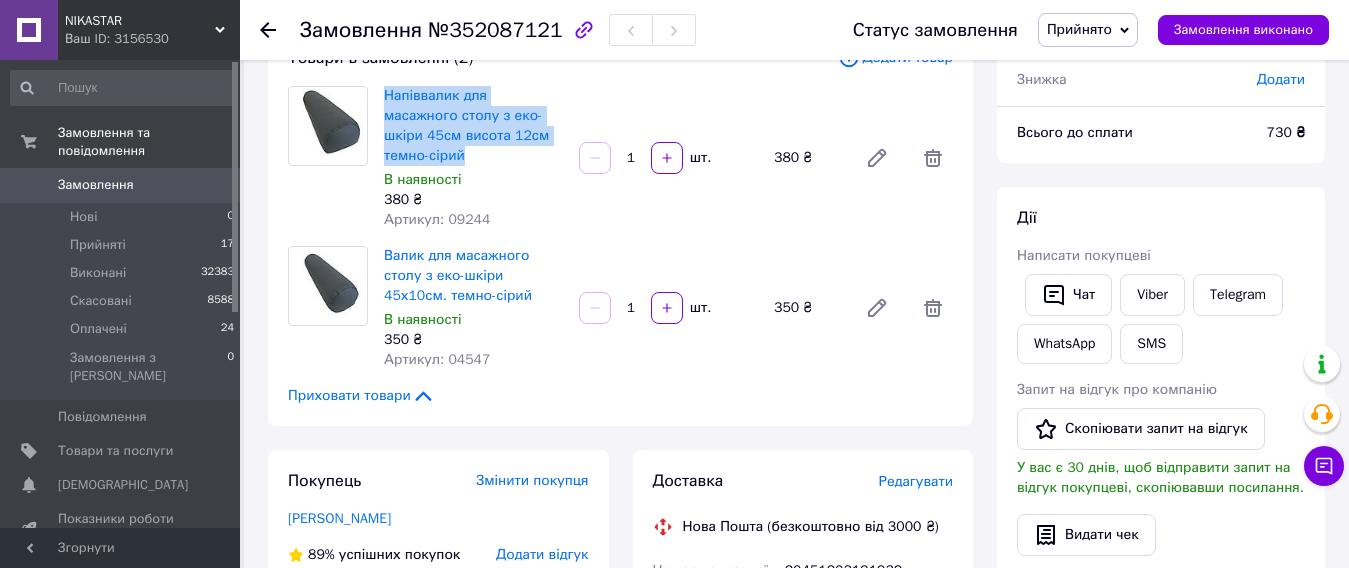 scroll, scrollTop: 97, scrollLeft: 0, axis: vertical 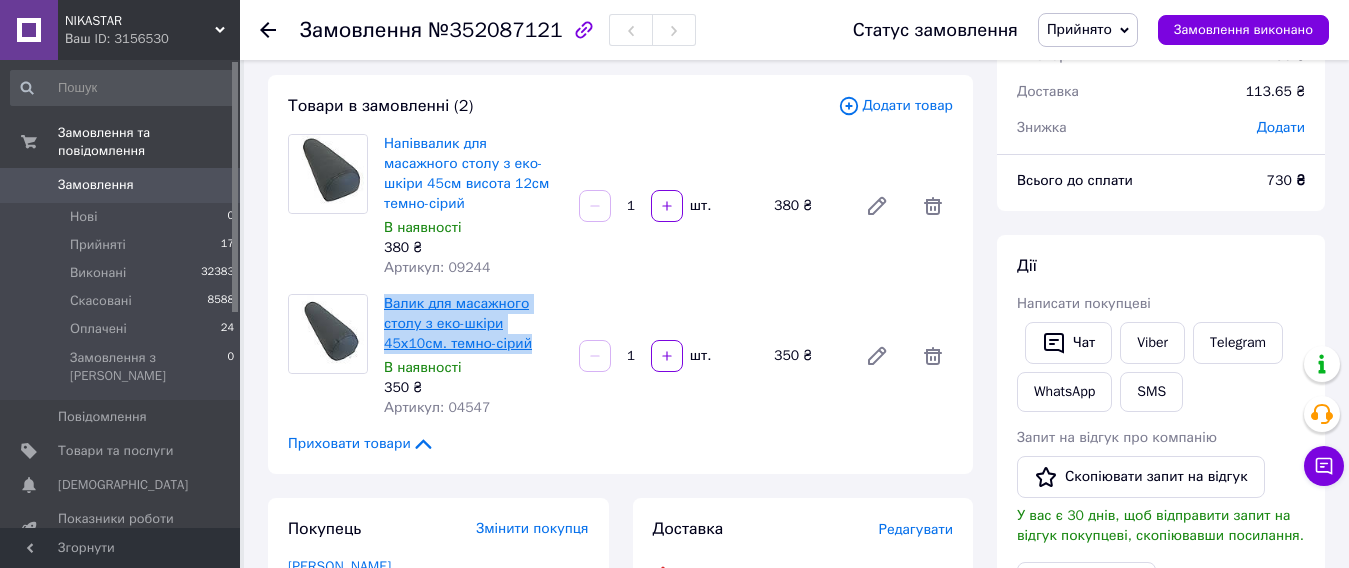 drag, startPoint x: 467, startPoint y: 316, endPoint x: 384, endPoint y: 283, distance: 89.31965 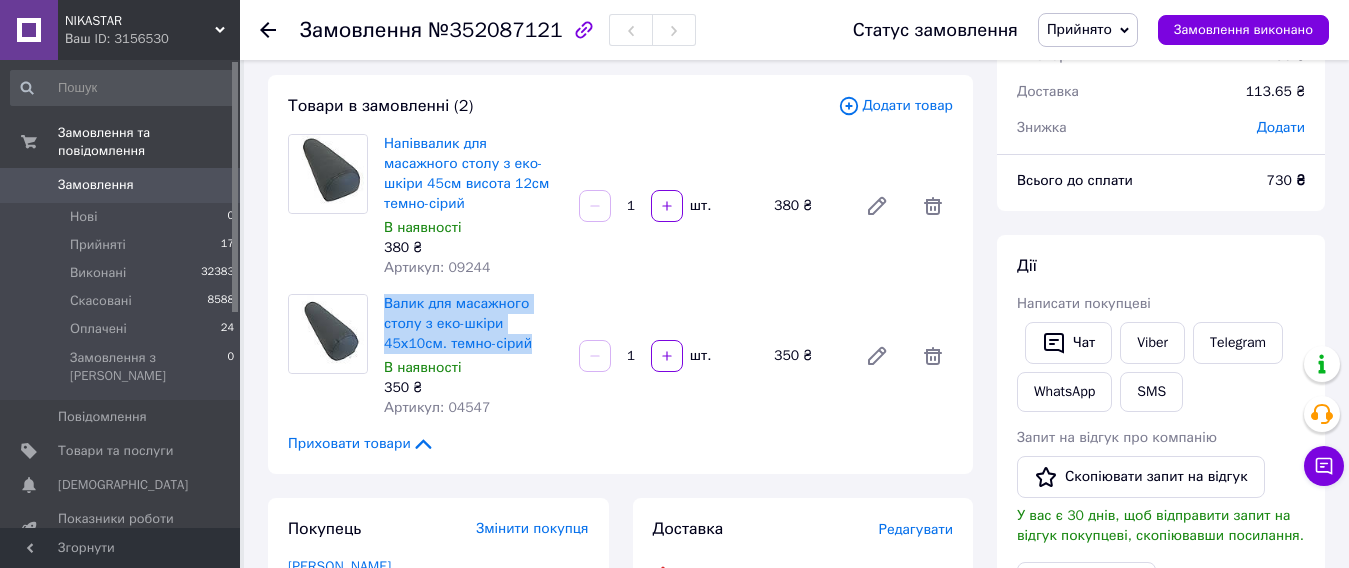 copy on "Валик для масажного столу з еко-шкіри 45х10см. темно-сірий" 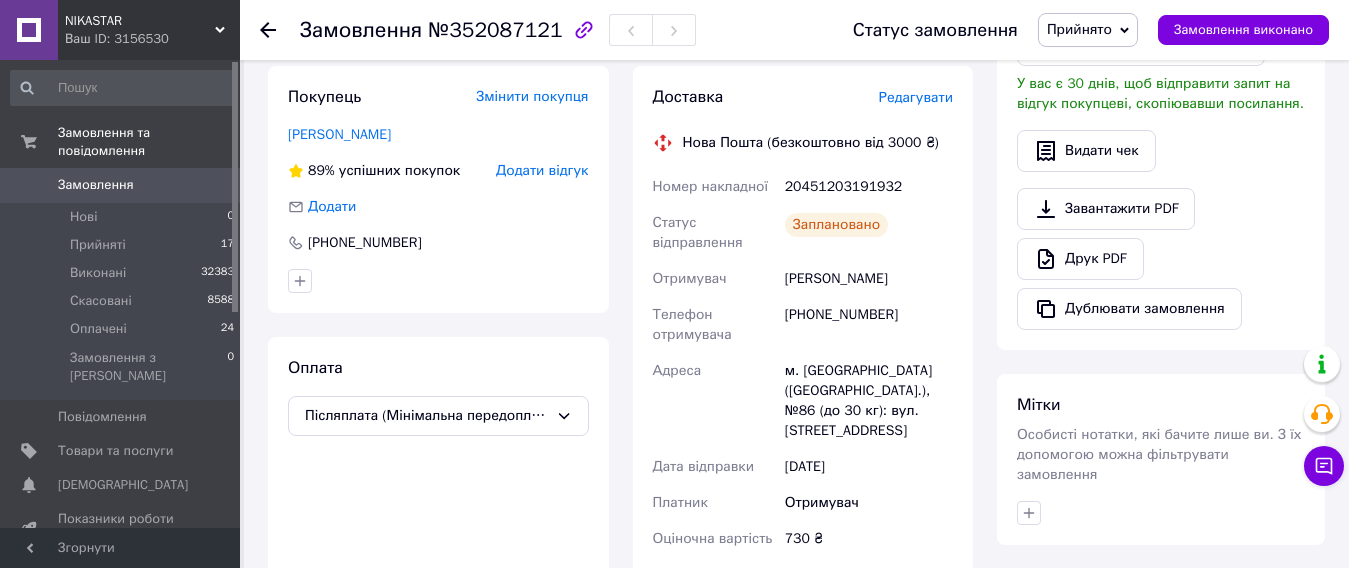 scroll, scrollTop: 494, scrollLeft: 0, axis: vertical 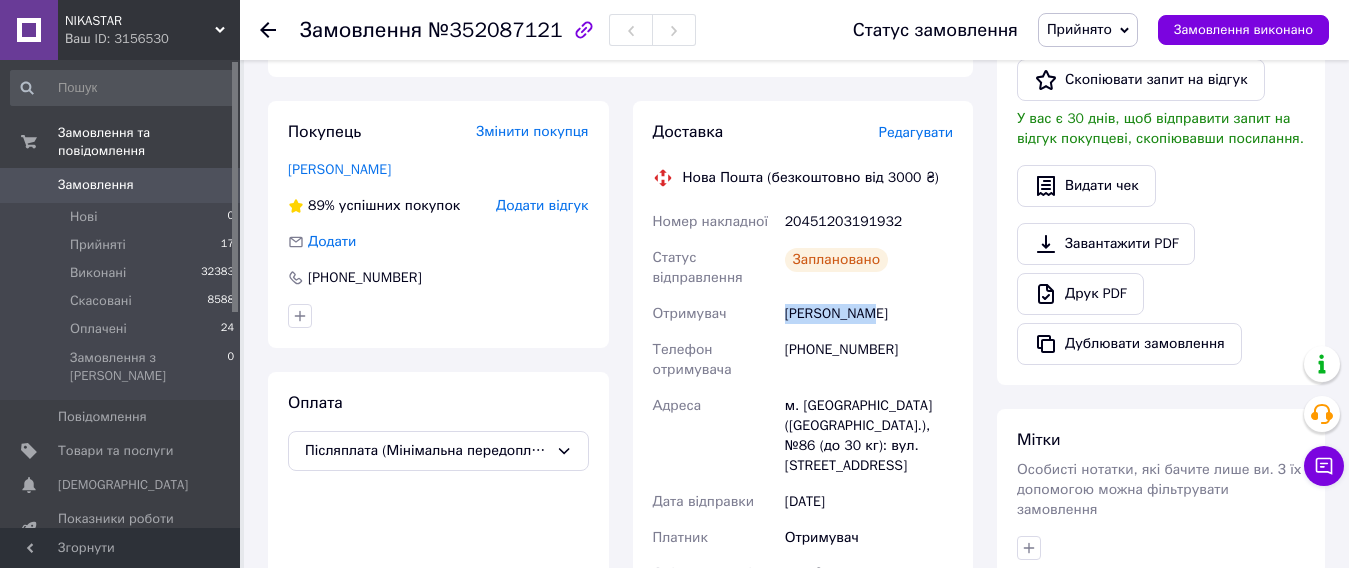 drag, startPoint x: 812, startPoint y: 284, endPoint x: 769, endPoint y: 290, distance: 43.416588 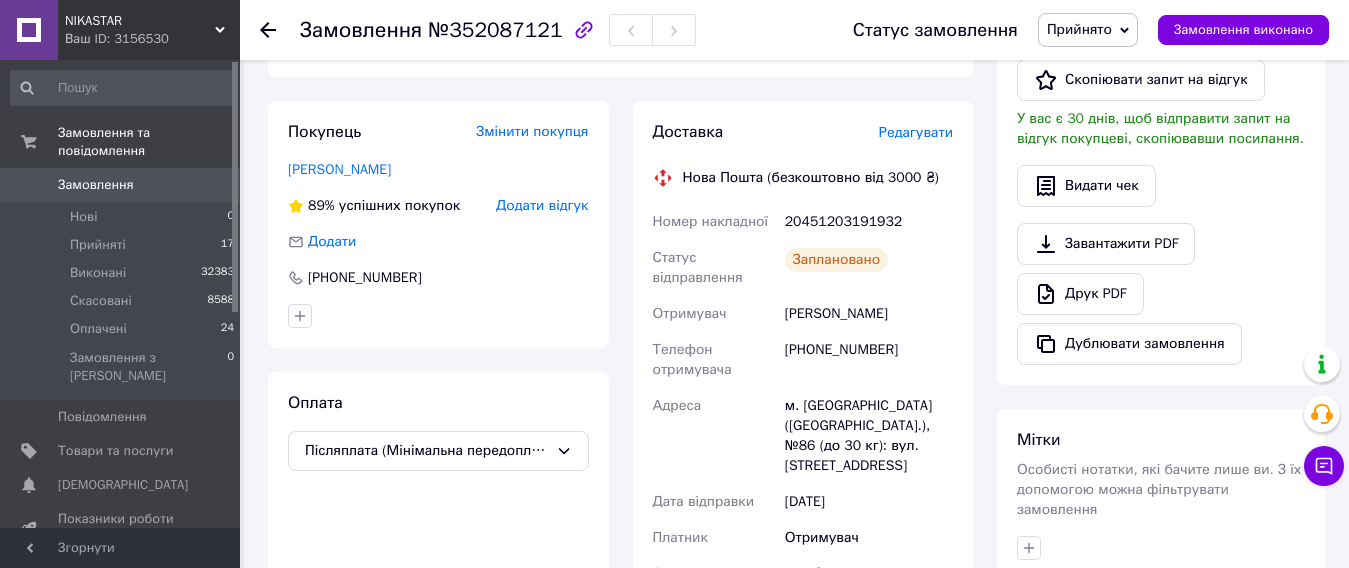 click on "[PERSON_NAME] покупцеві   Чат Viber Telegram WhatsApp SMS Запит на відгук про компанію   Скопіювати запит на відгук У вас є 30 днів, щоб відправити запит на відгук покупцеві, скопіювавши посилання.   Видати чек   Завантажити PDF   Друк PDF   Дублювати замовлення" at bounding box center (1161, 111) 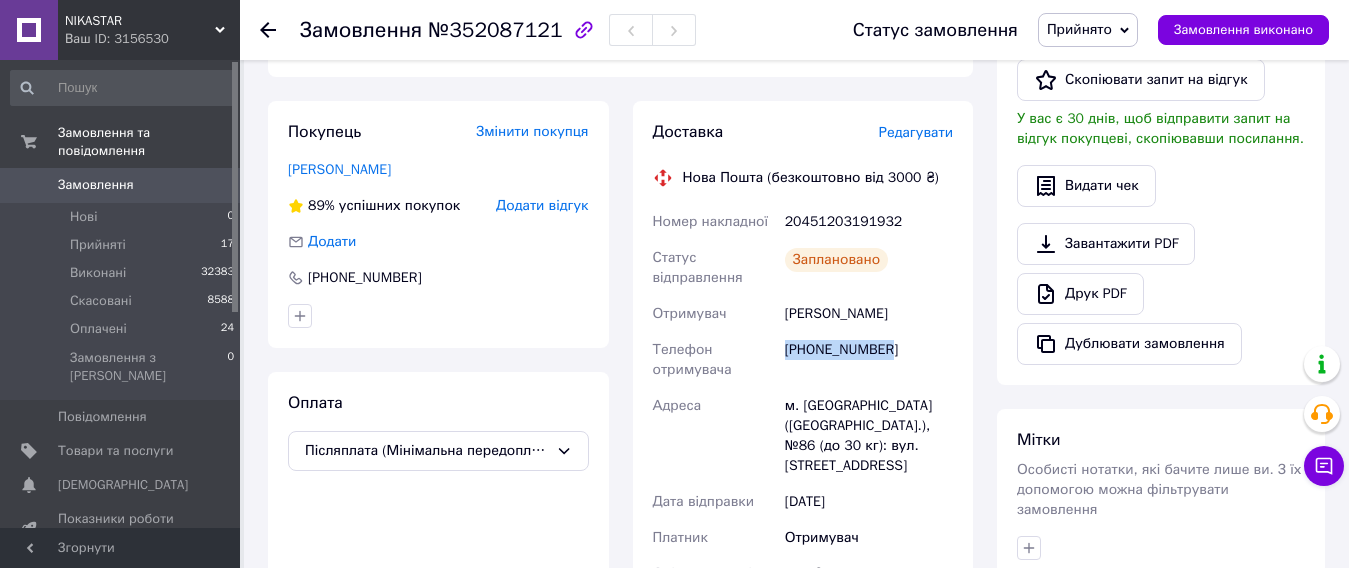 drag, startPoint x: 854, startPoint y: 328, endPoint x: 789, endPoint y: 334, distance: 65.27634 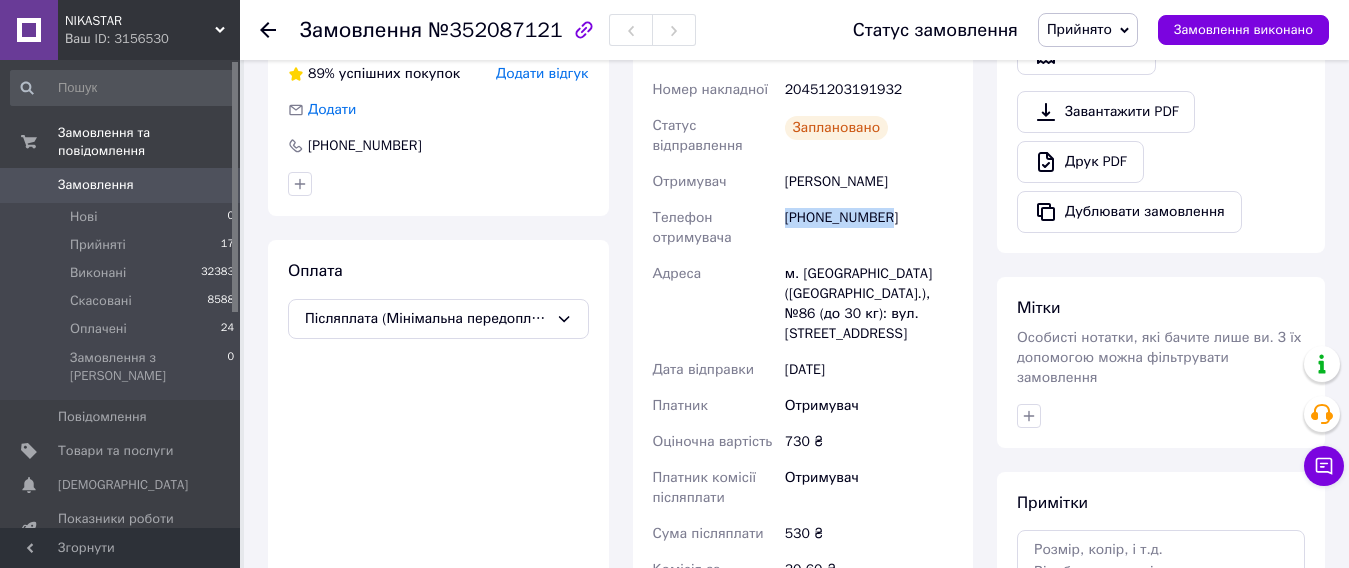 scroll, scrollTop: 591, scrollLeft: 0, axis: vertical 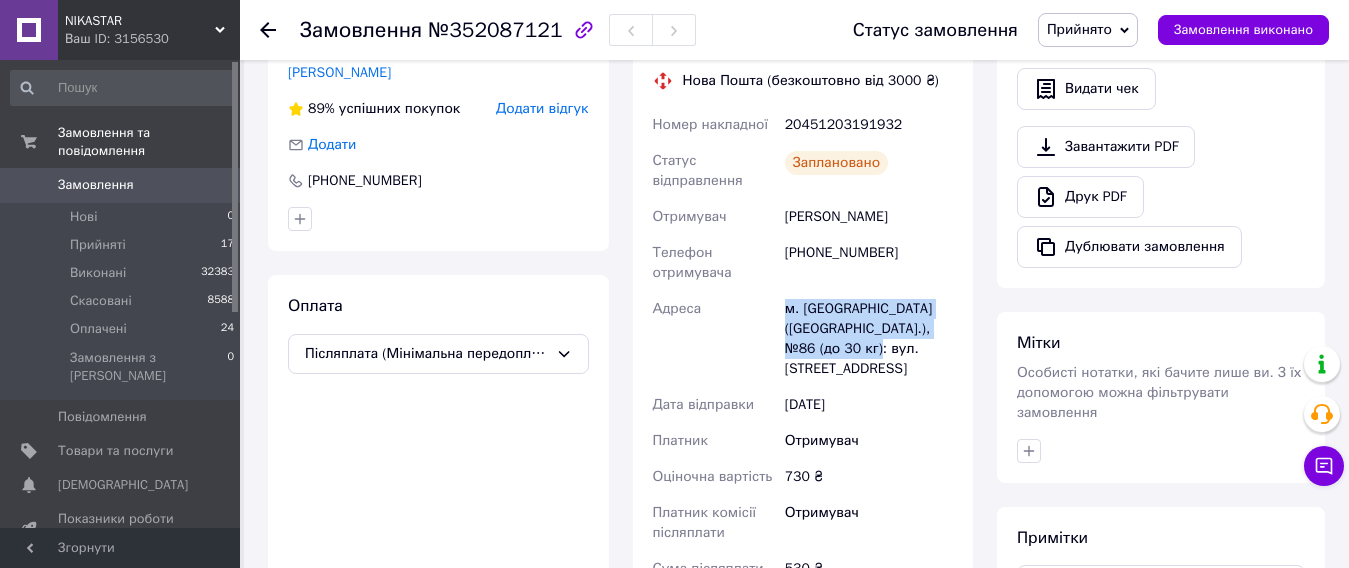 drag, startPoint x: 885, startPoint y: 325, endPoint x: 782, endPoint y: 297, distance: 106.738 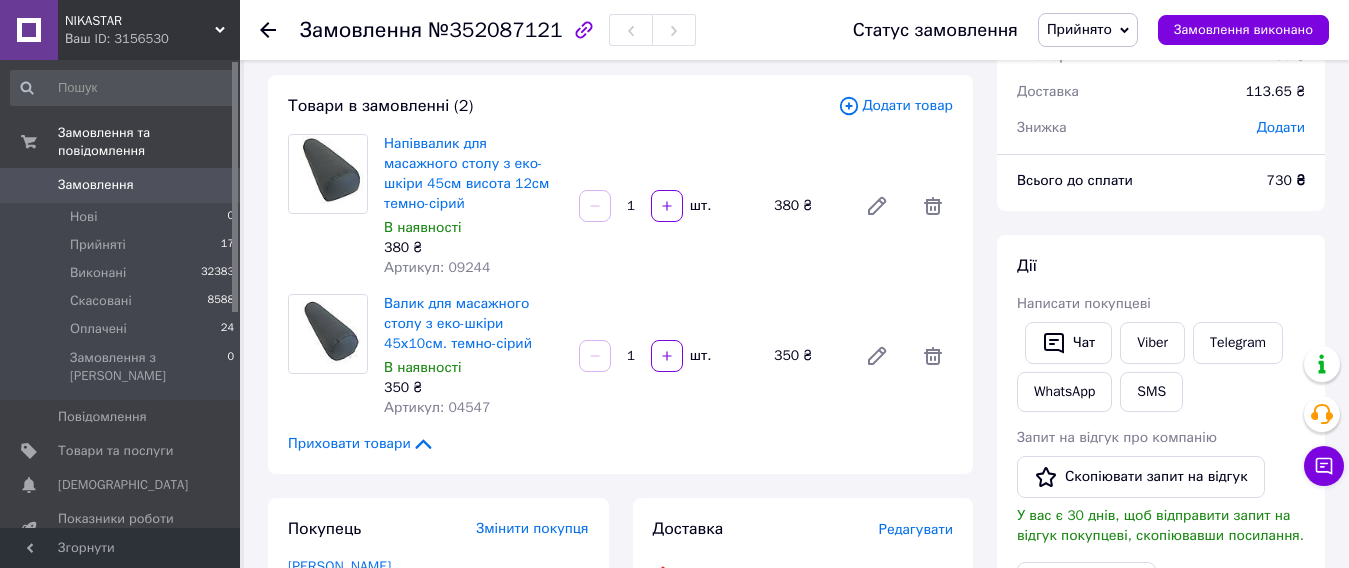 scroll, scrollTop: 91, scrollLeft: 0, axis: vertical 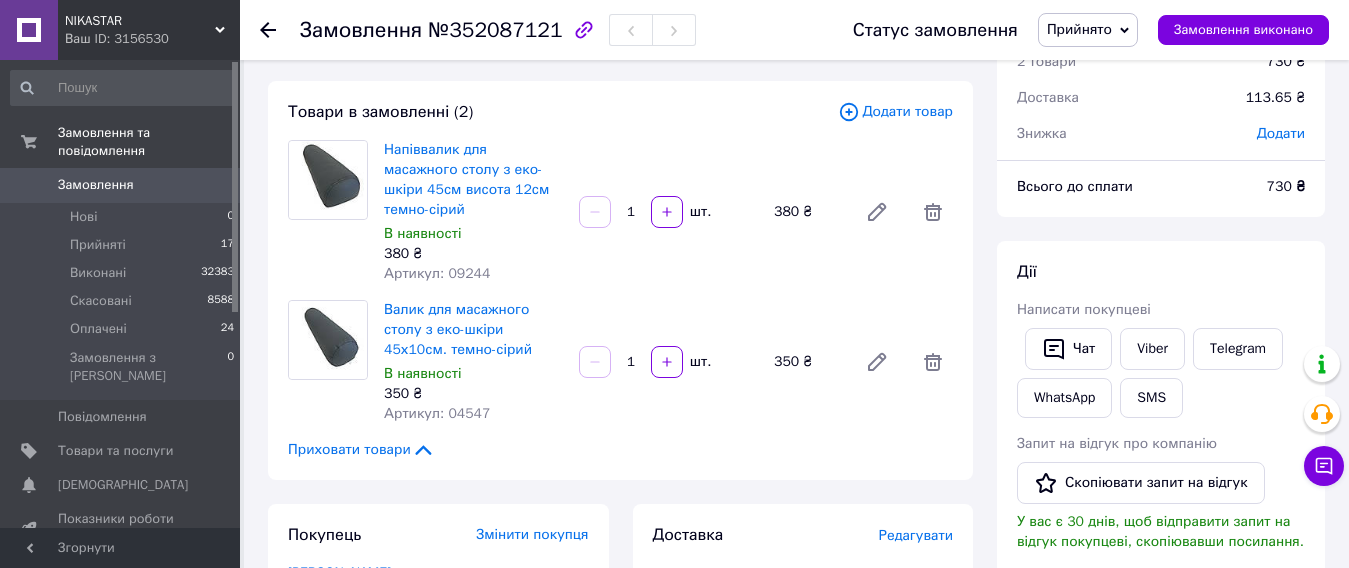 click on "Замовлення" at bounding box center (96, 185) 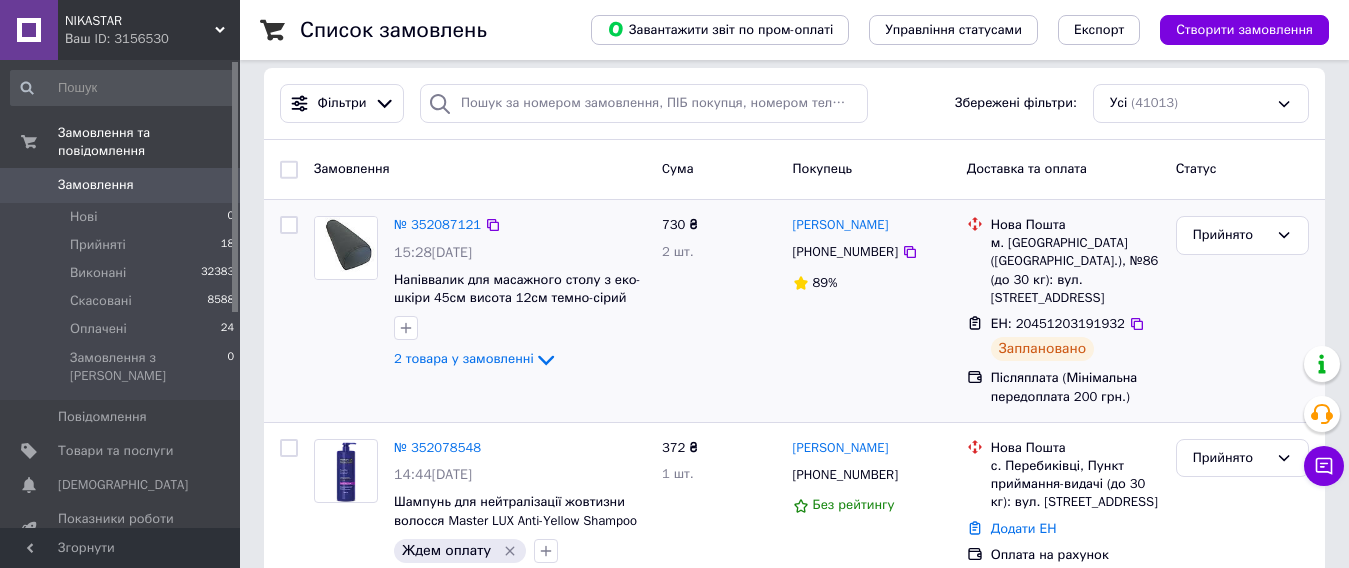 scroll, scrollTop: 200, scrollLeft: 0, axis: vertical 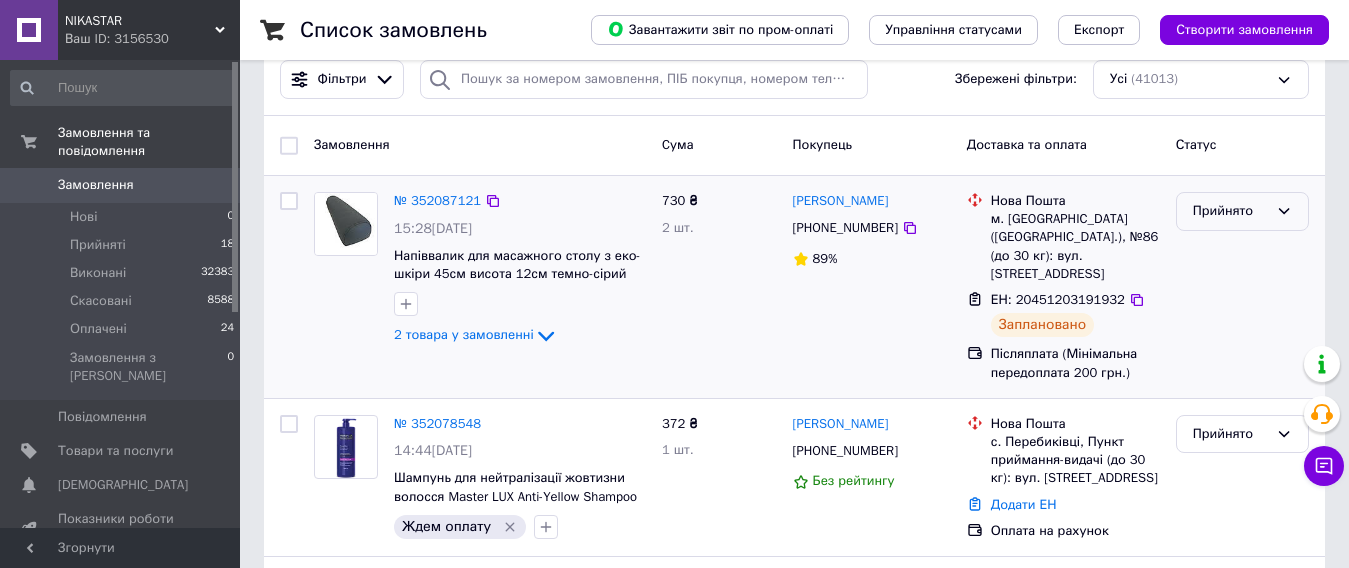 click on "Прийнято" at bounding box center (1230, 211) 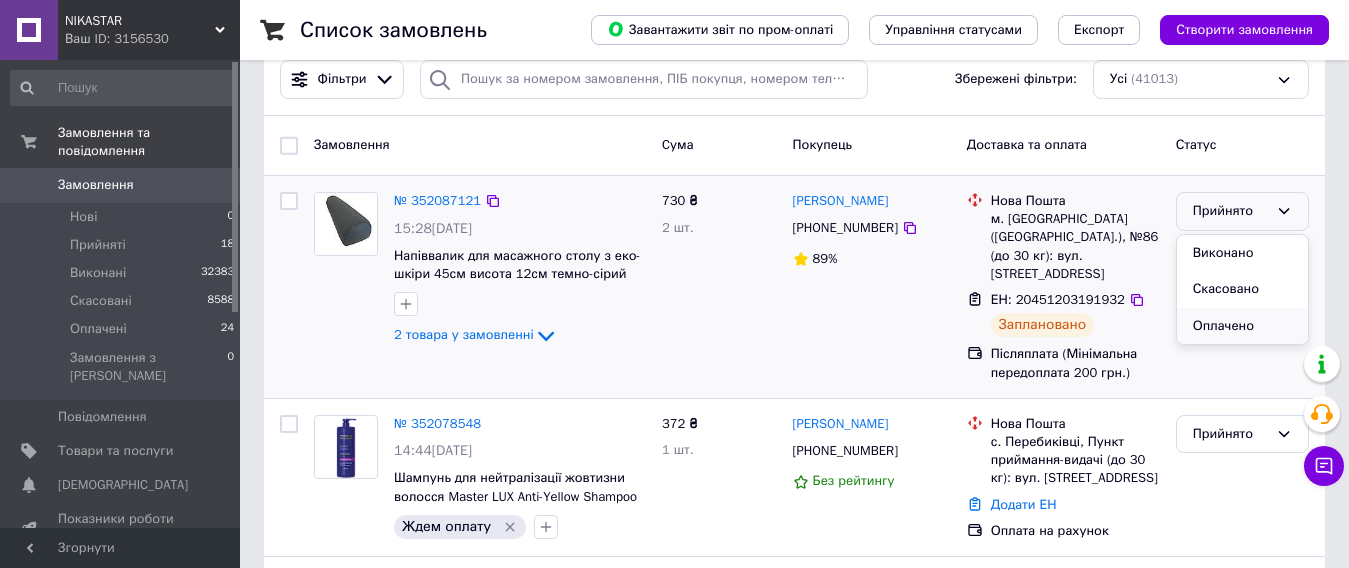 click on "Оплачено" at bounding box center (1242, 326) 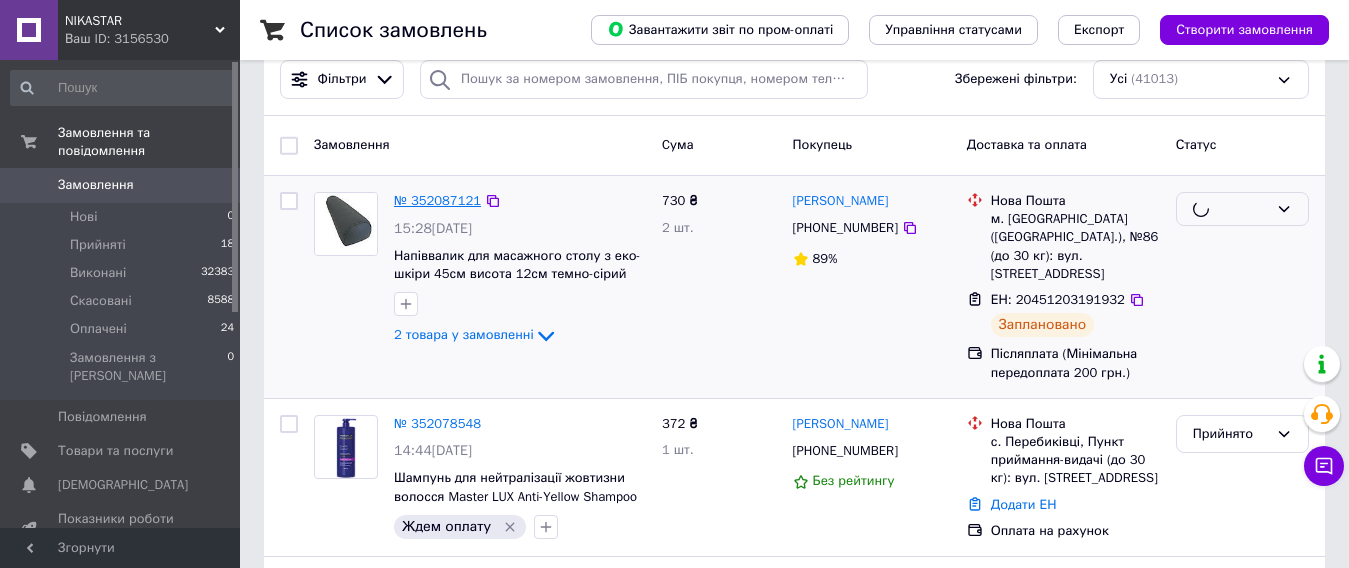 click on "№ 352087121" at bounding box center [437, 200] 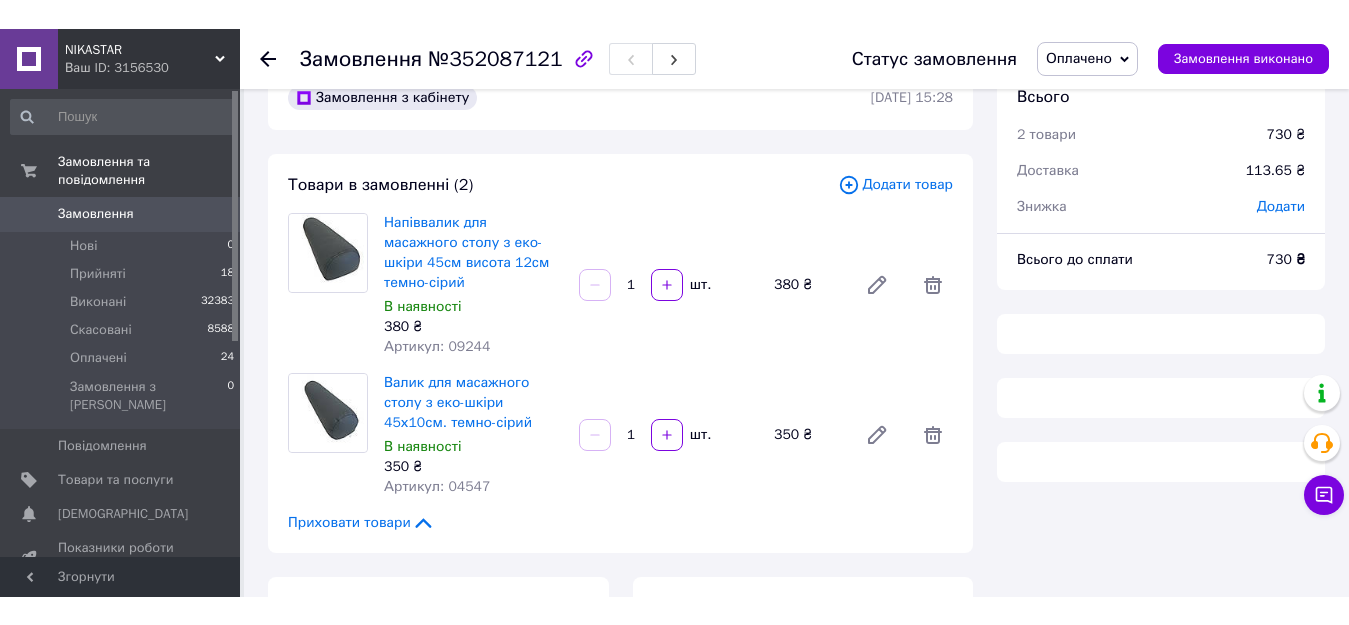 scroll, scrollTop: 0, scrollLeft: 0, axis: both 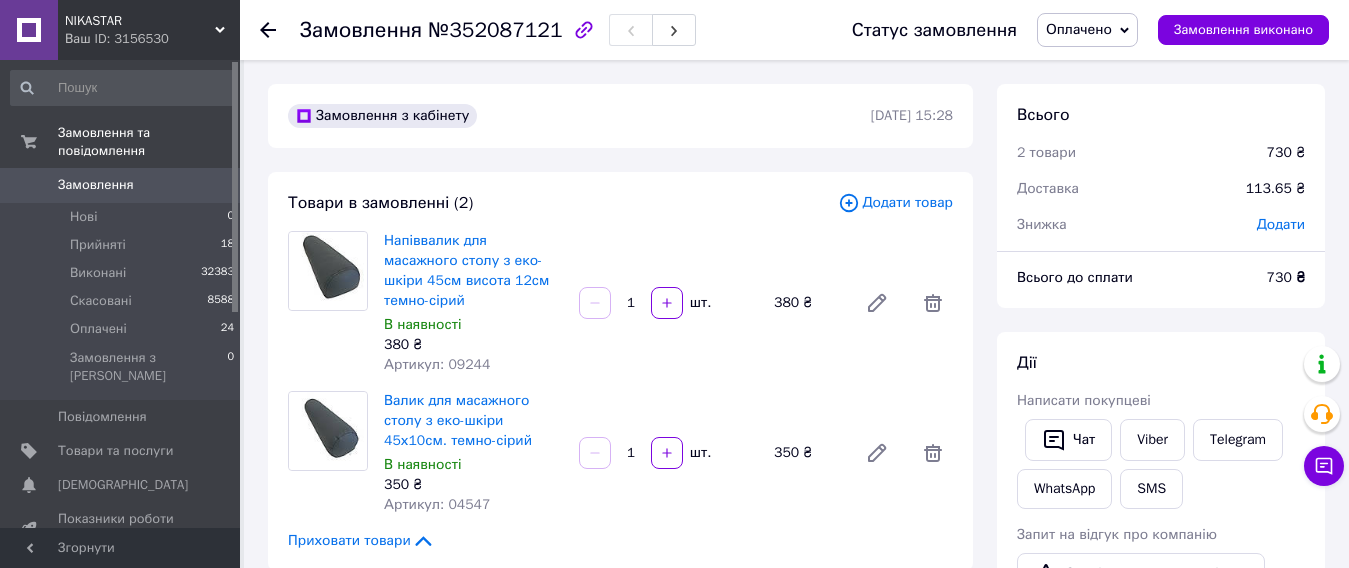 click at bounding box center [29, 185] 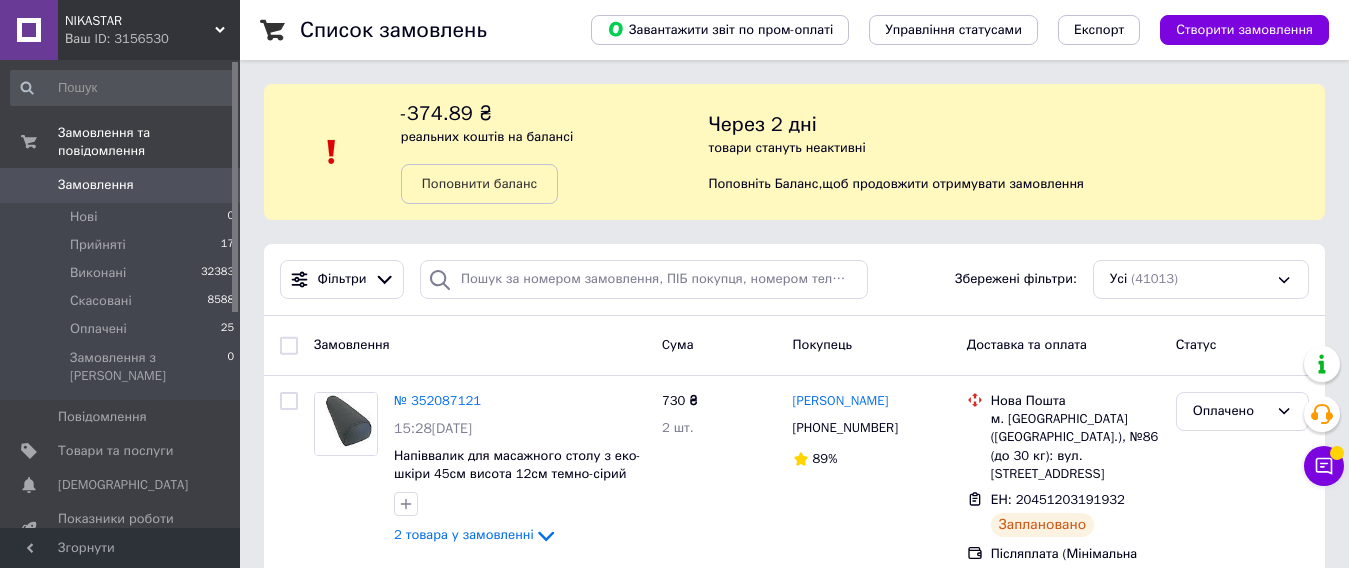 click on "Замовлення" at bounding box center [96, 185] 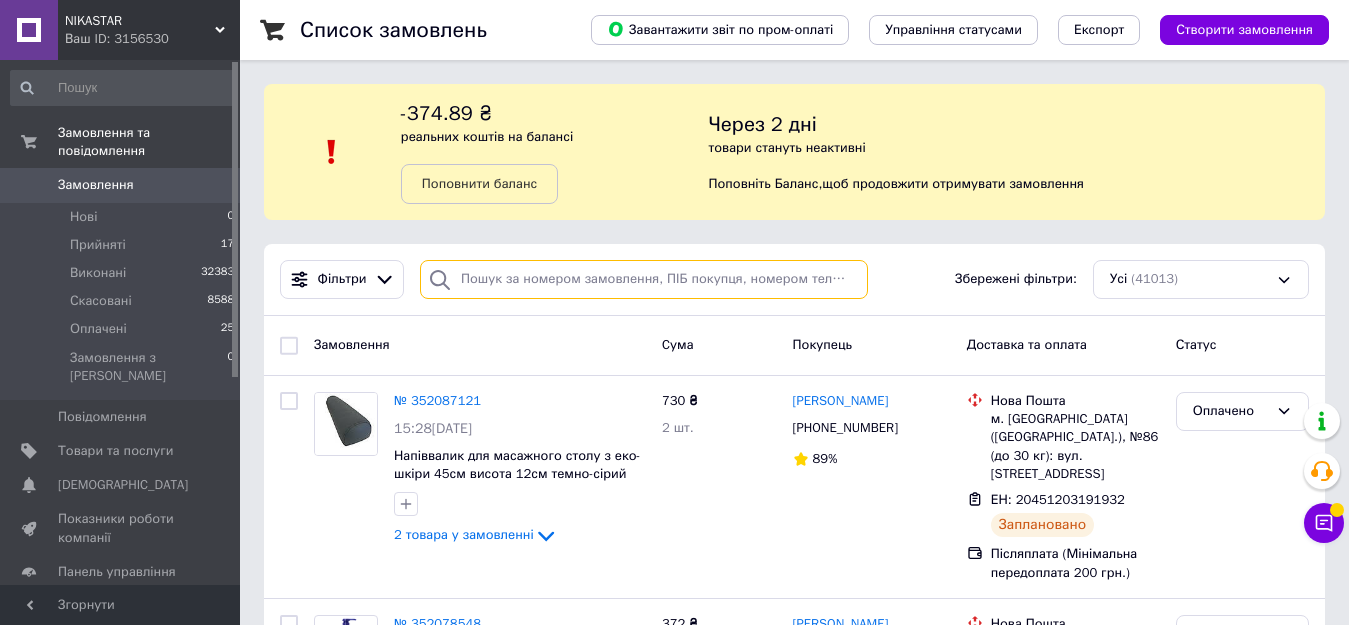 paste on "[PHONE_NUMBER]" 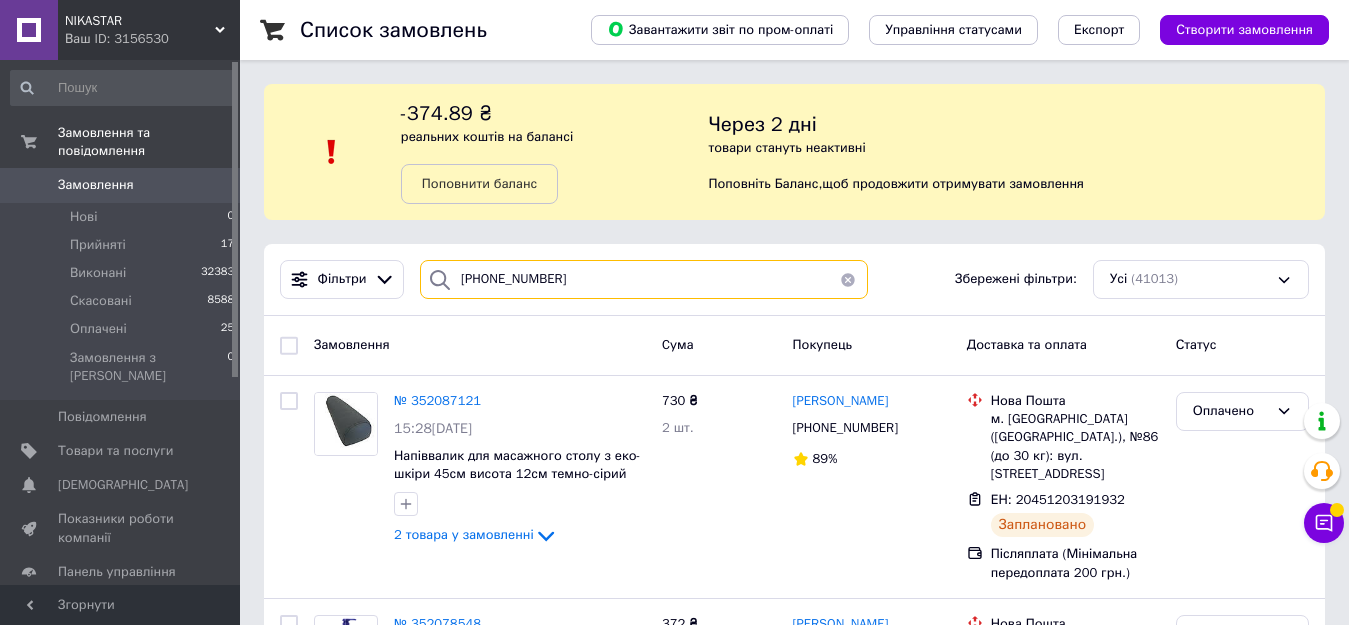 type on "[PHONE_NUMBER]" 